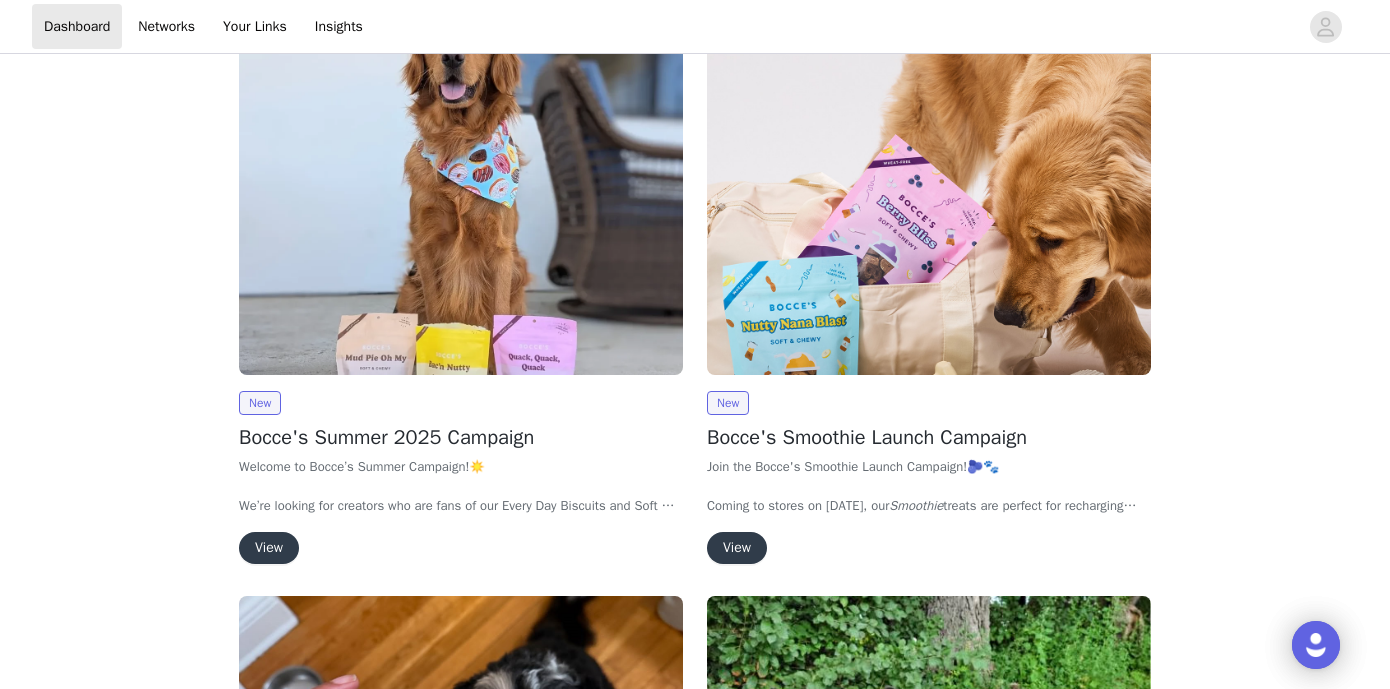 scroll, scrollTop: 275, scrollLeft: 0, axis: vertical 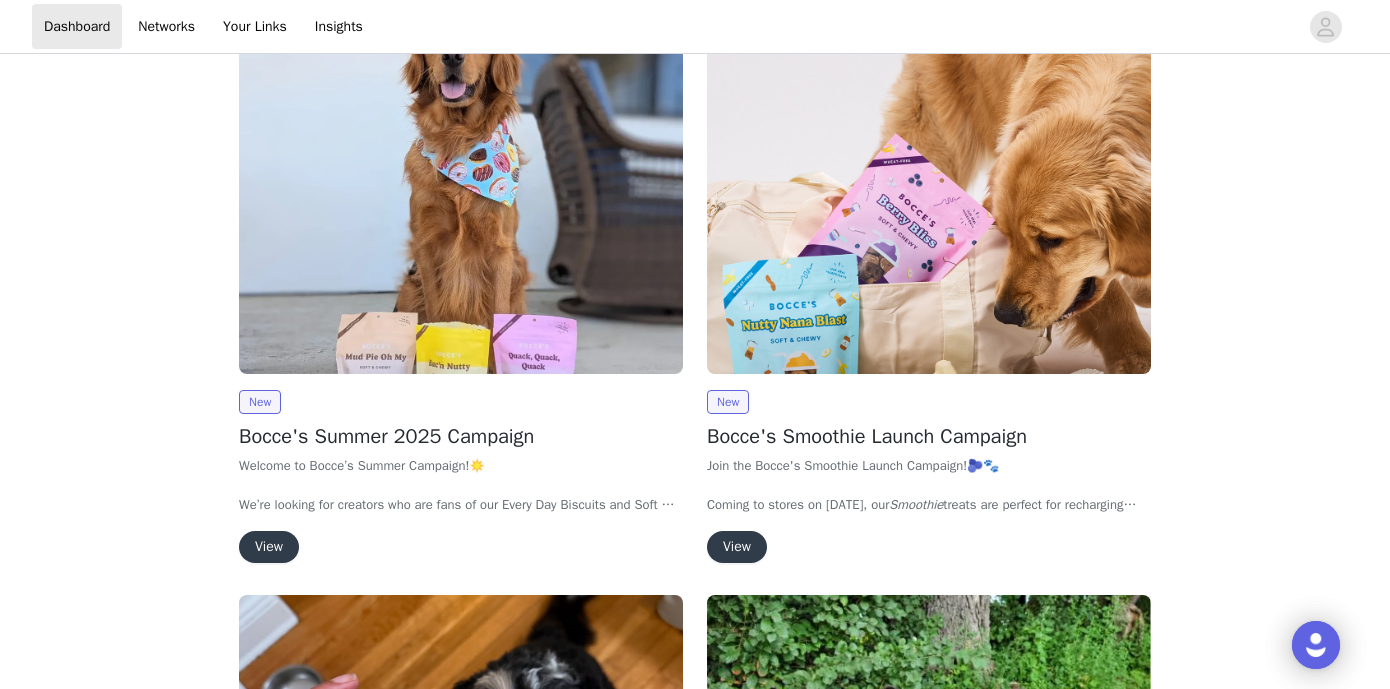 click on "View" at bounding box center (737, 547) 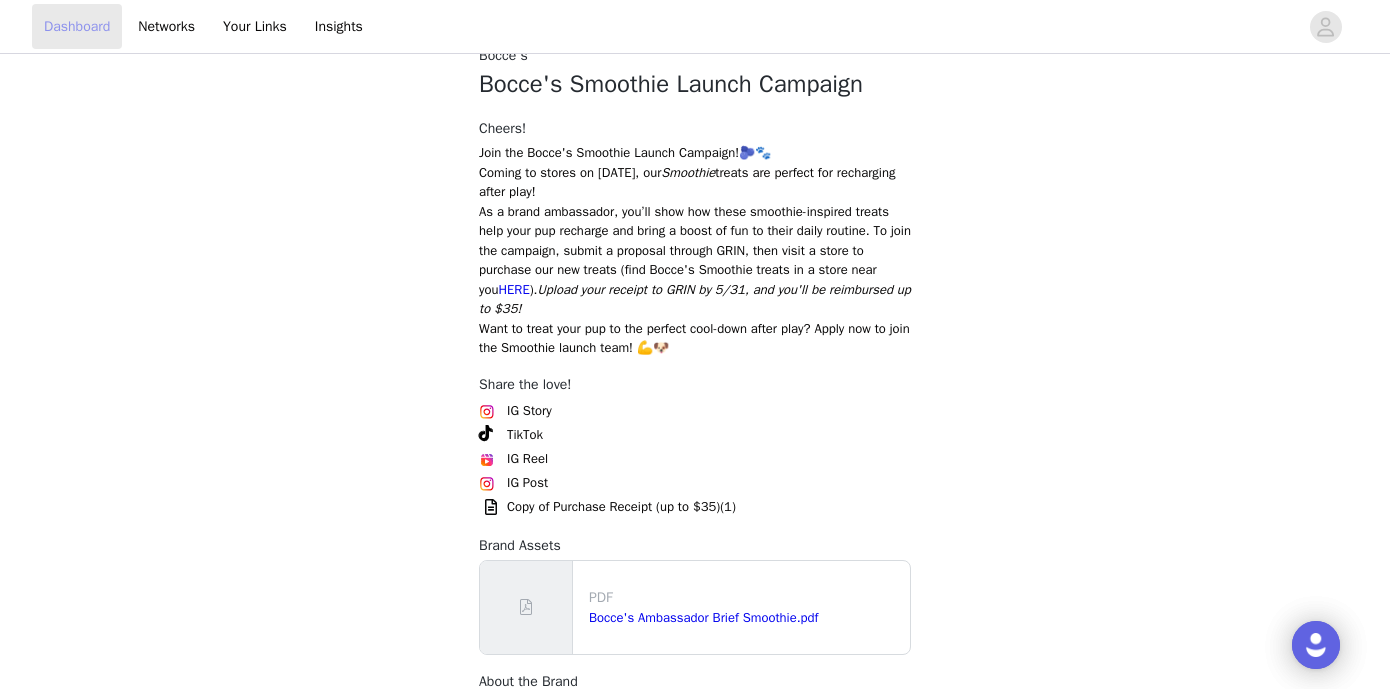 scroll, scrollTop: 275, scrollLeft: 0, axis: vertical 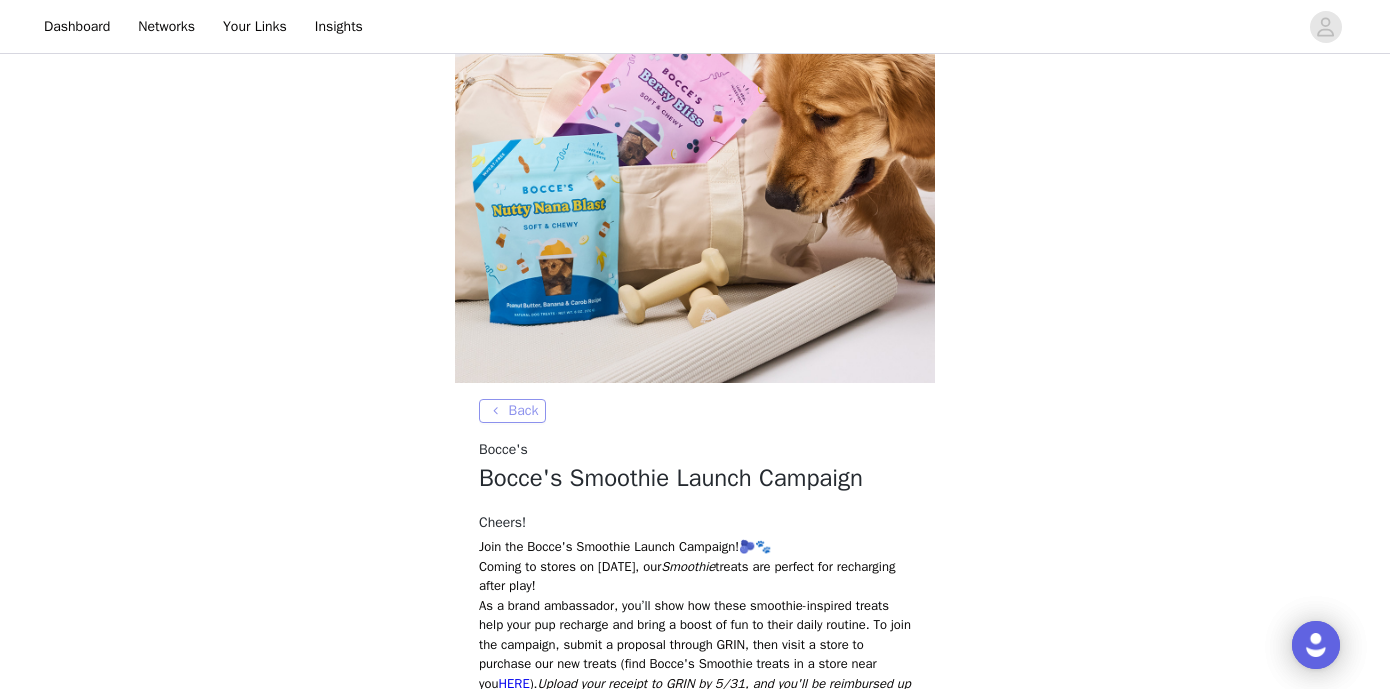 click on "Back" at bounding box center [512, 411] 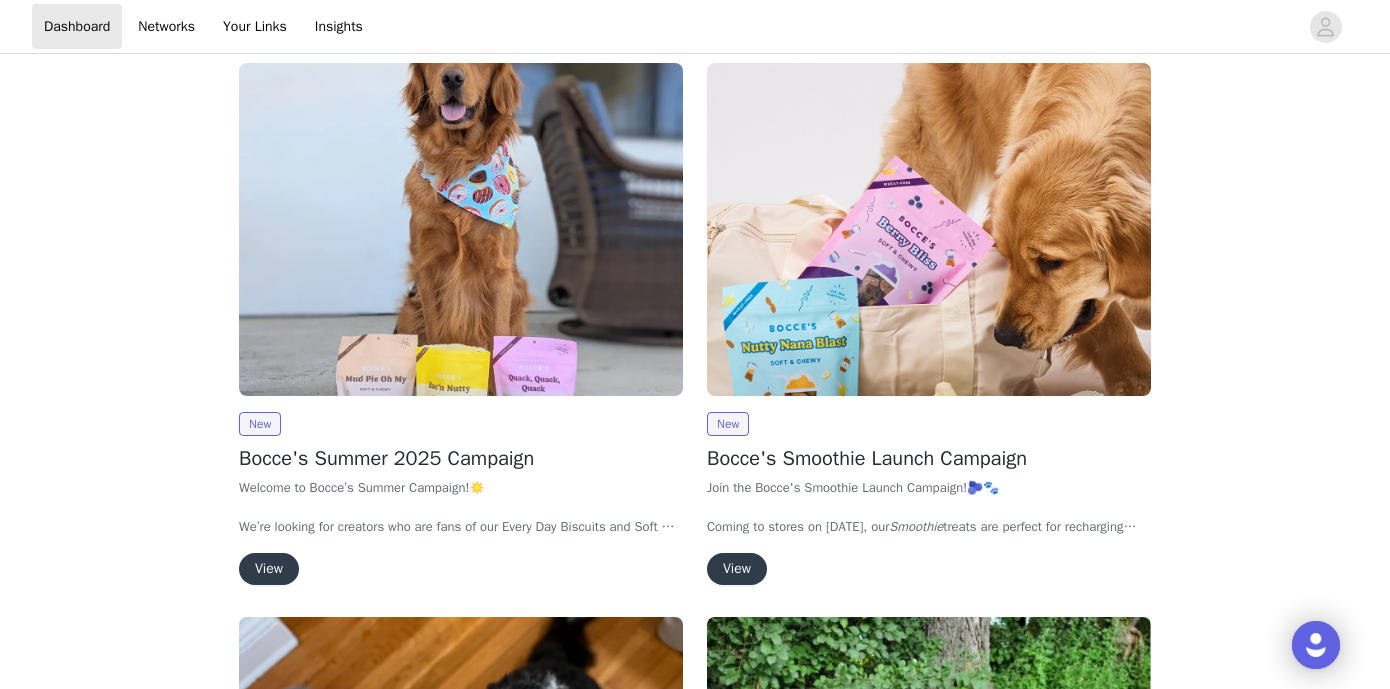 scroll, scrollTop: 190, scrollLeft: 0, axis: vertical 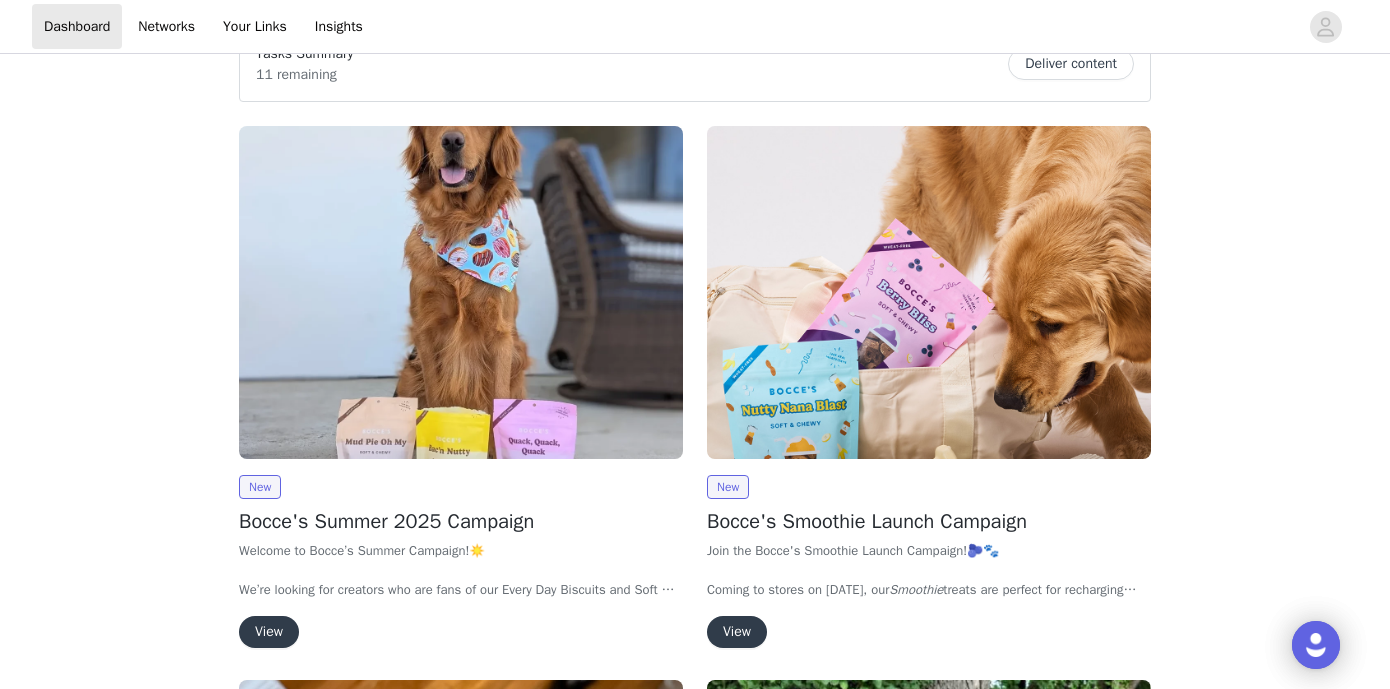 click on "View" at bounding box center (269, 632) 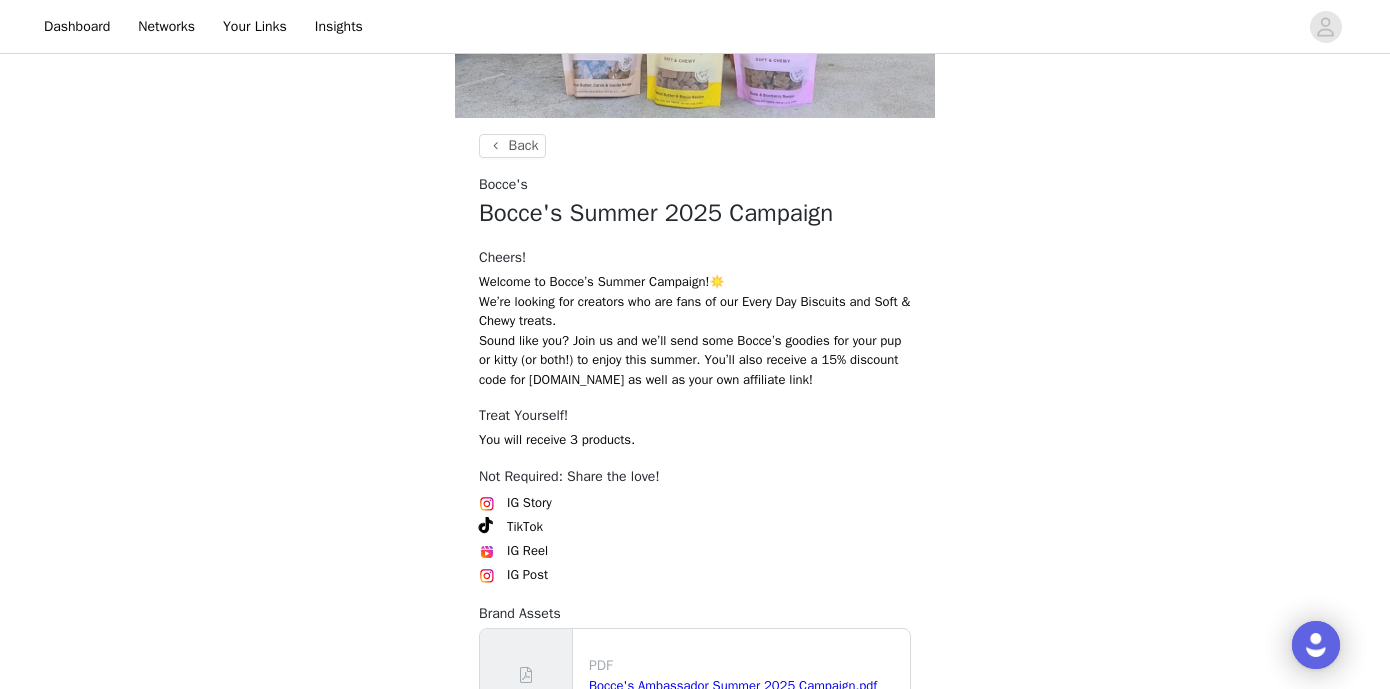scroll, scrollTop: 689, scrollLeft: 0, axis: vertical 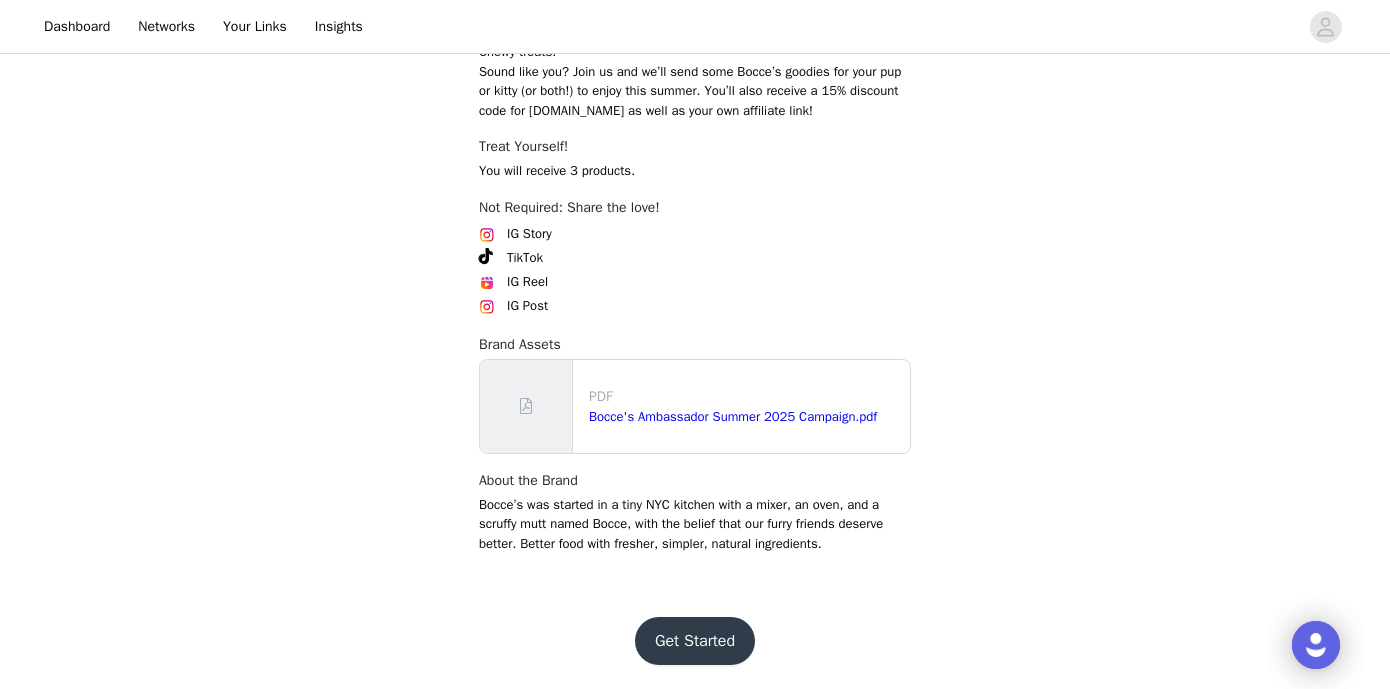 click on "Get Started" at bounding box center (695, 641) 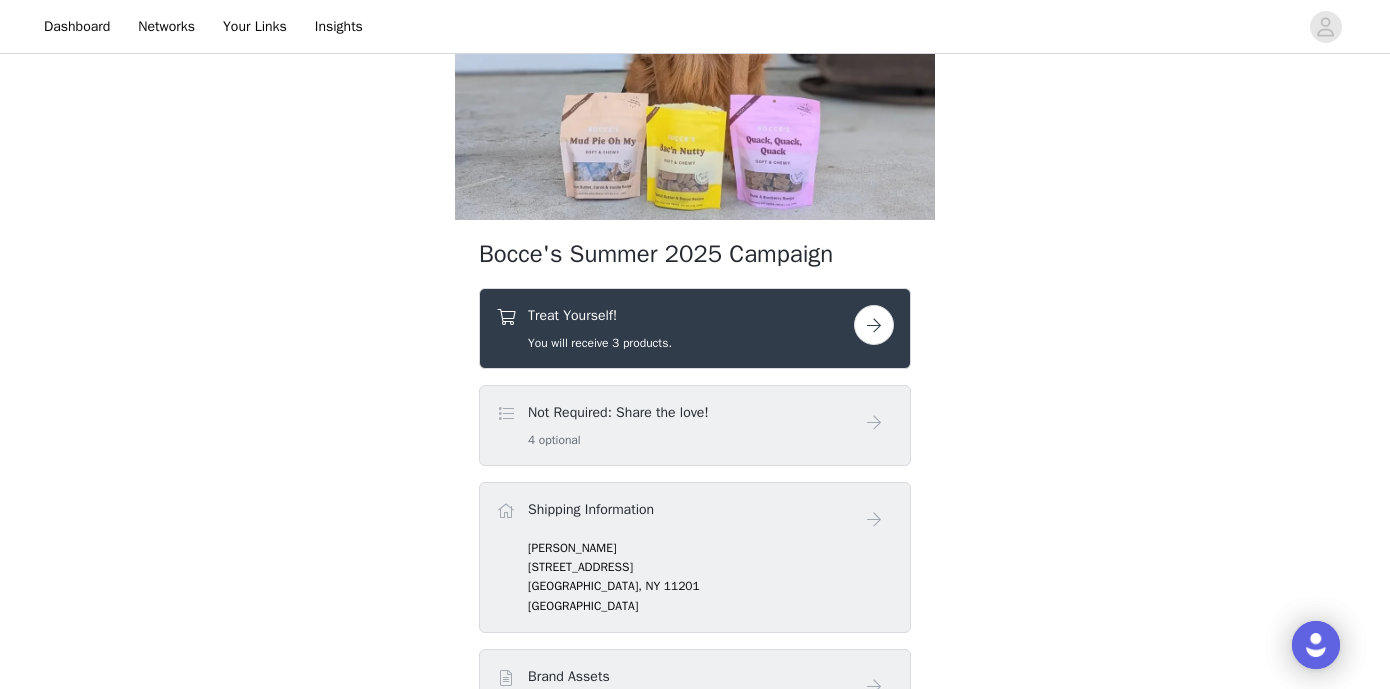 scroll, scrollTop: 389, scrollLeft: 0, axis: vertical 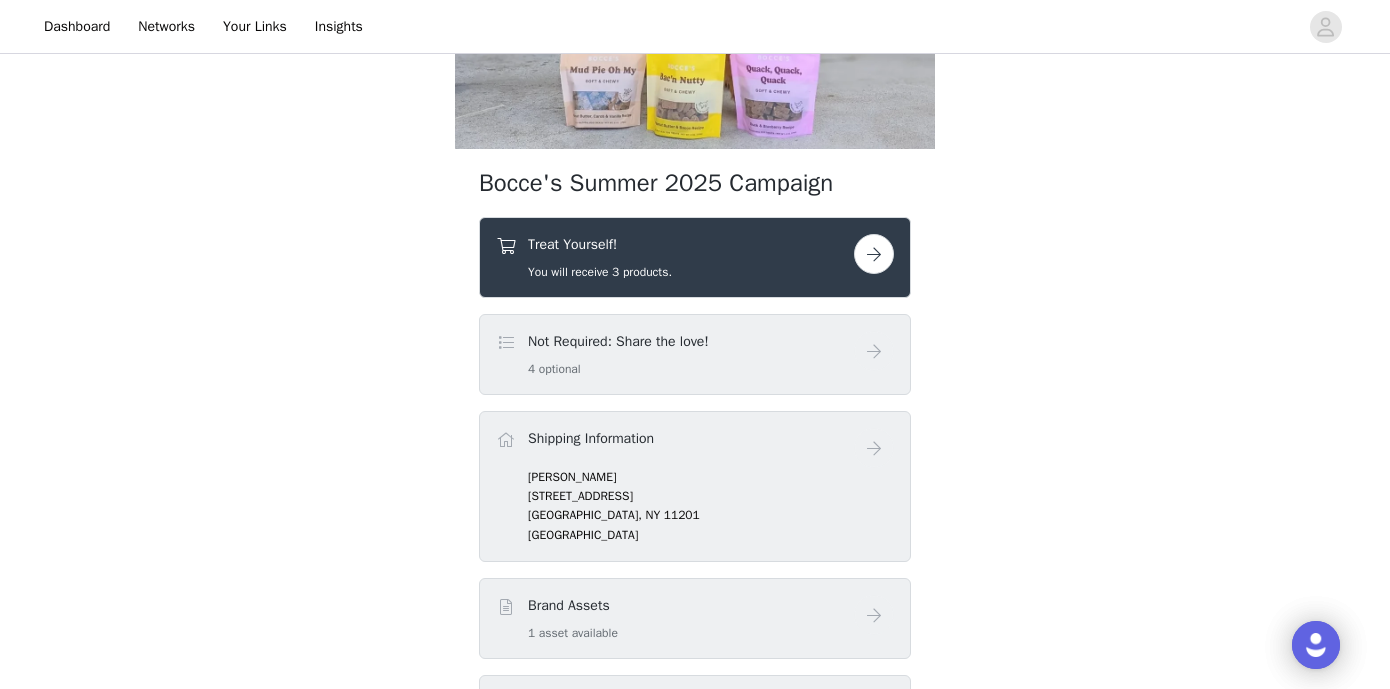 click on "Treat Yourself!   You will receive 3 products." at bounding box center (675, 257) 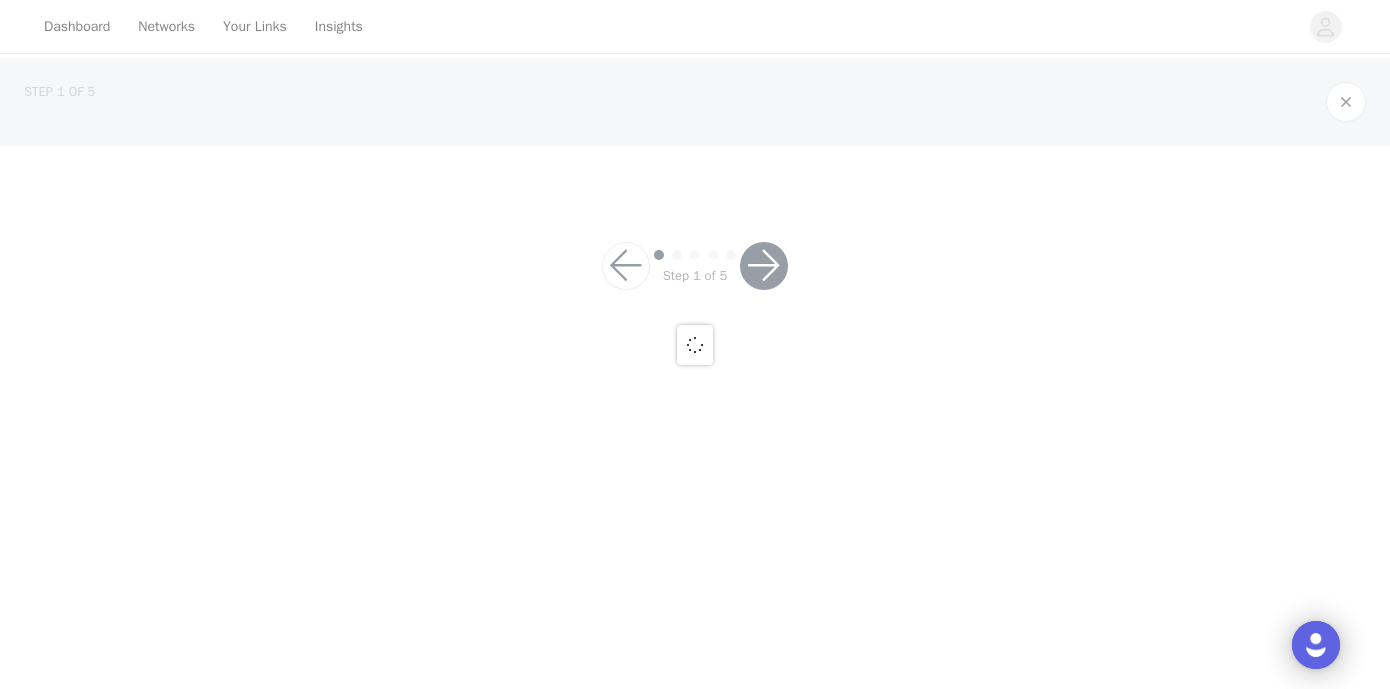 scroll, scrollTop: 0, scrollLeft: 0, axis: both 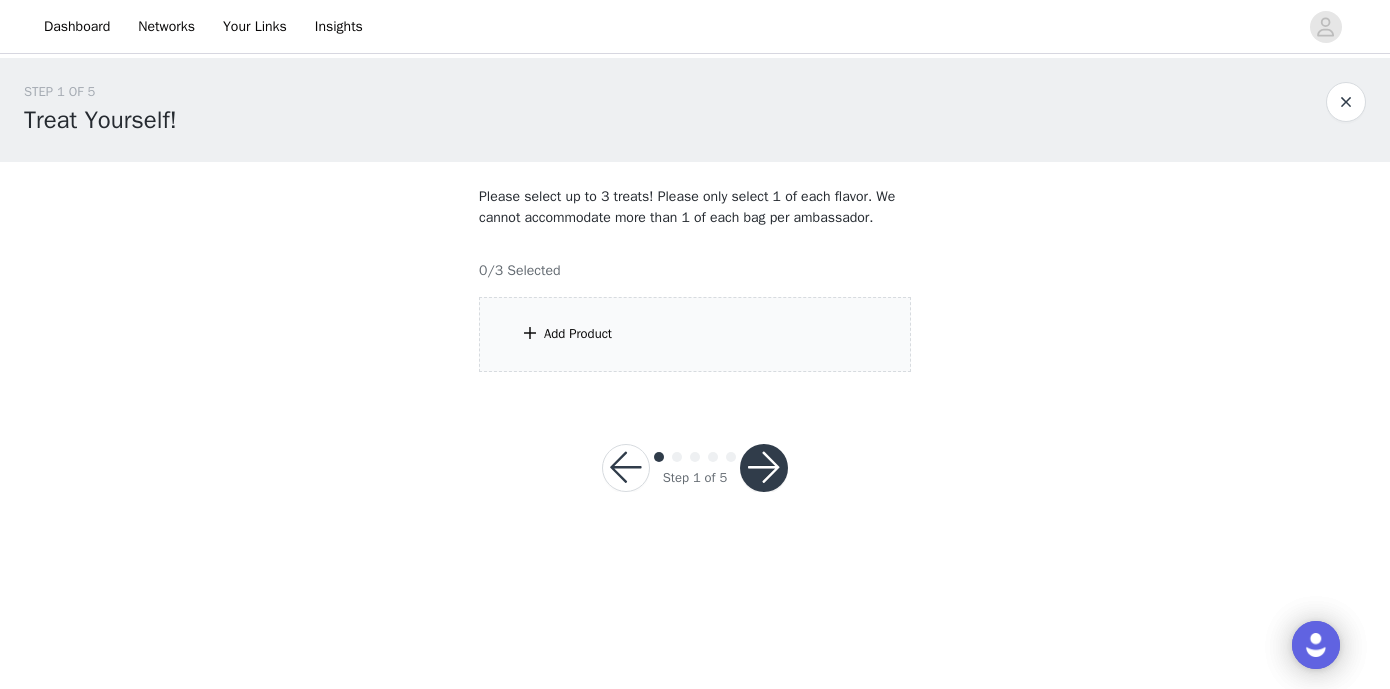 click on "Add Product" at bounding box center [695, 334] 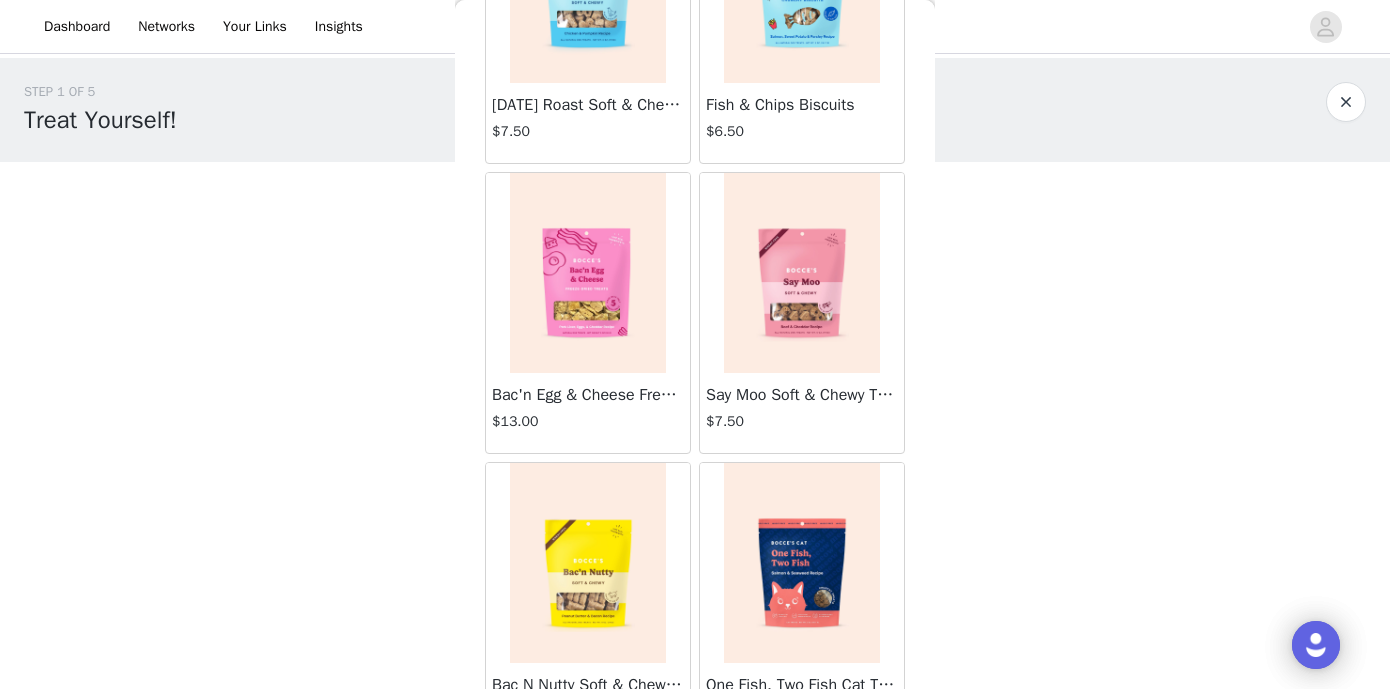 scroll, scrollTop: 227, scrollLeft: 0, axis: vertical 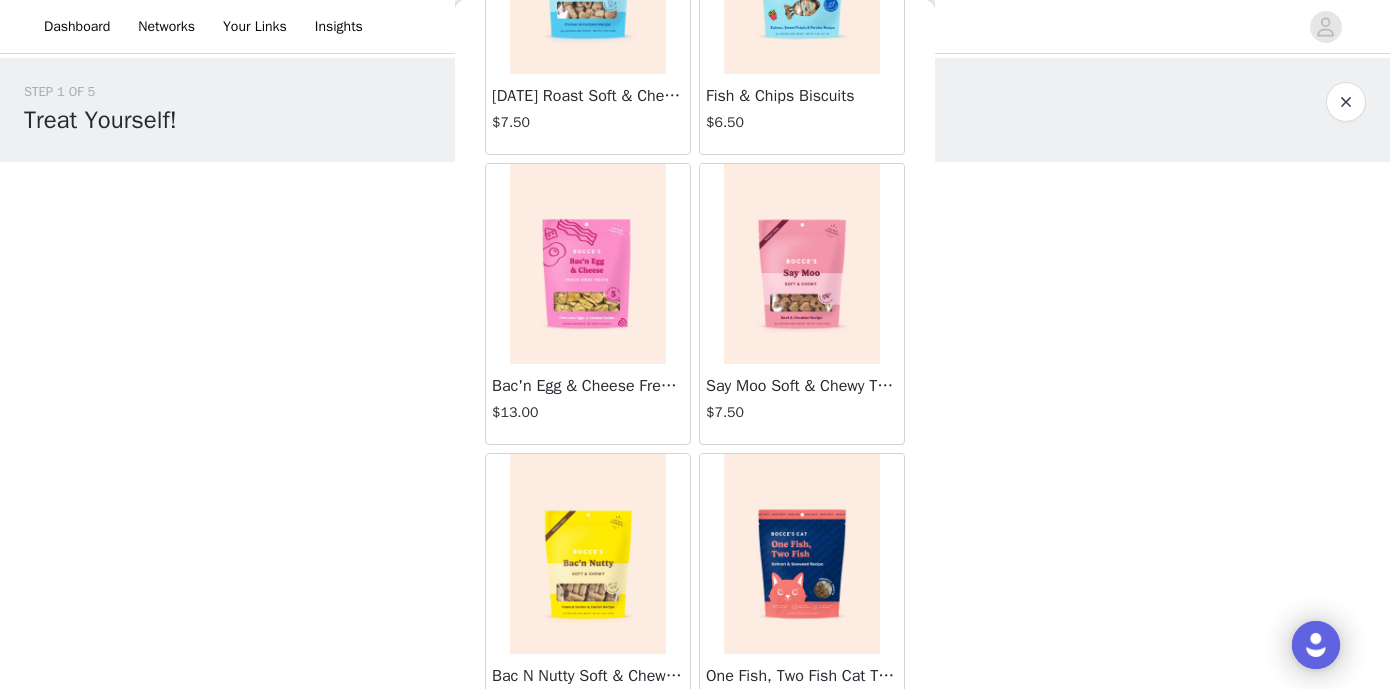 click at bounding box center [588, 264] 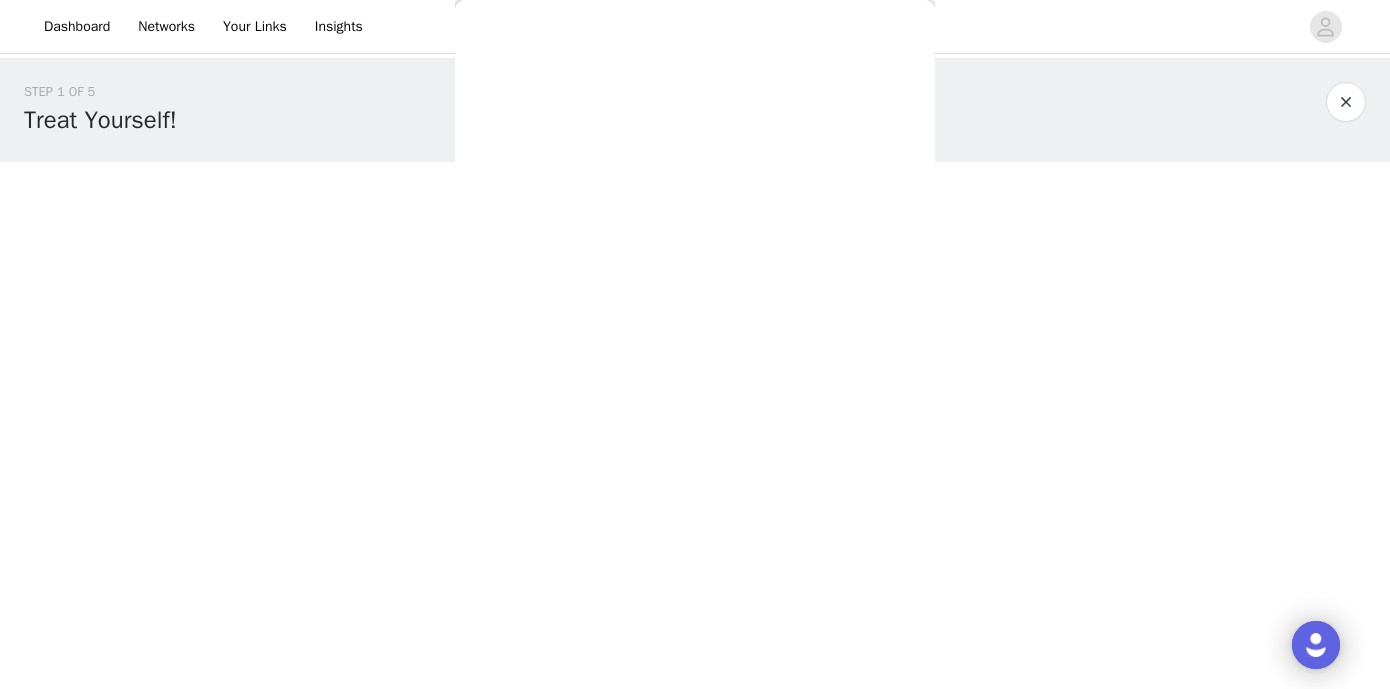 scroll, scrollTop: 225, scrollLeft: 0, axis: vertical 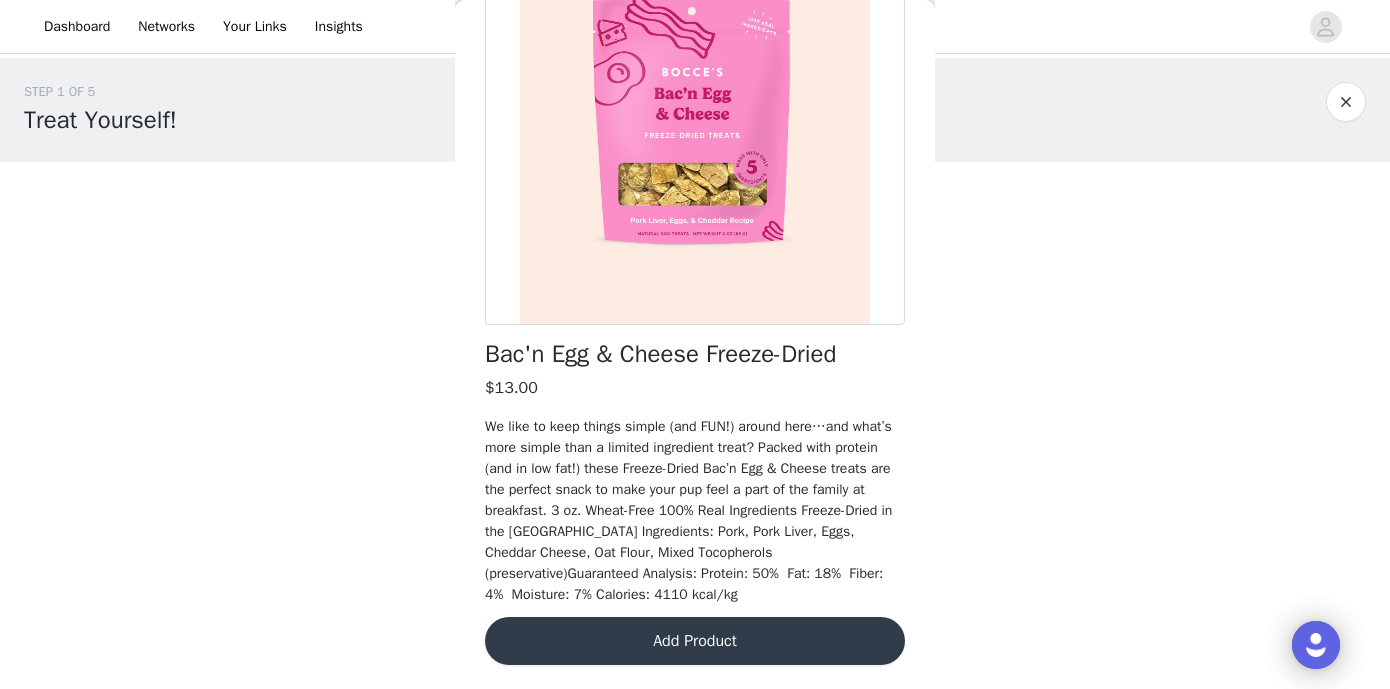 click on "Add Product" at bounding box center (695, 641) 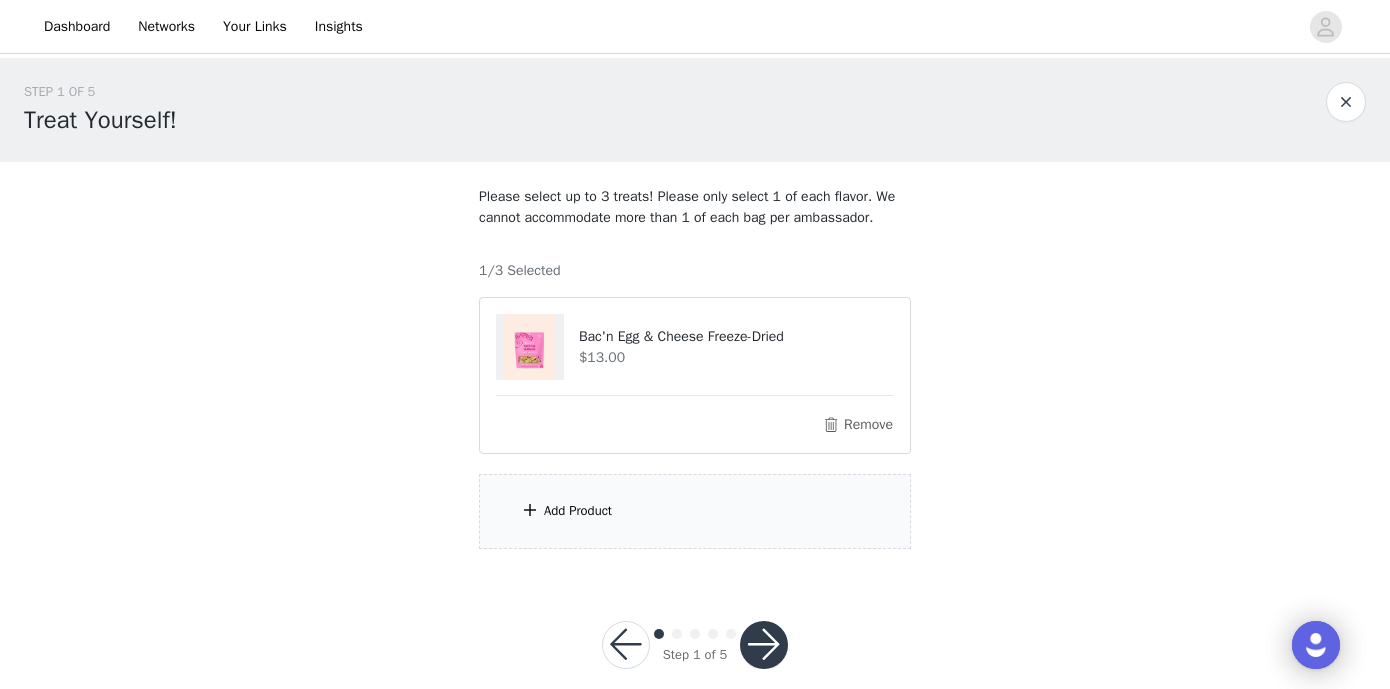 click on "Add Product" at bounding box center (695, 511) 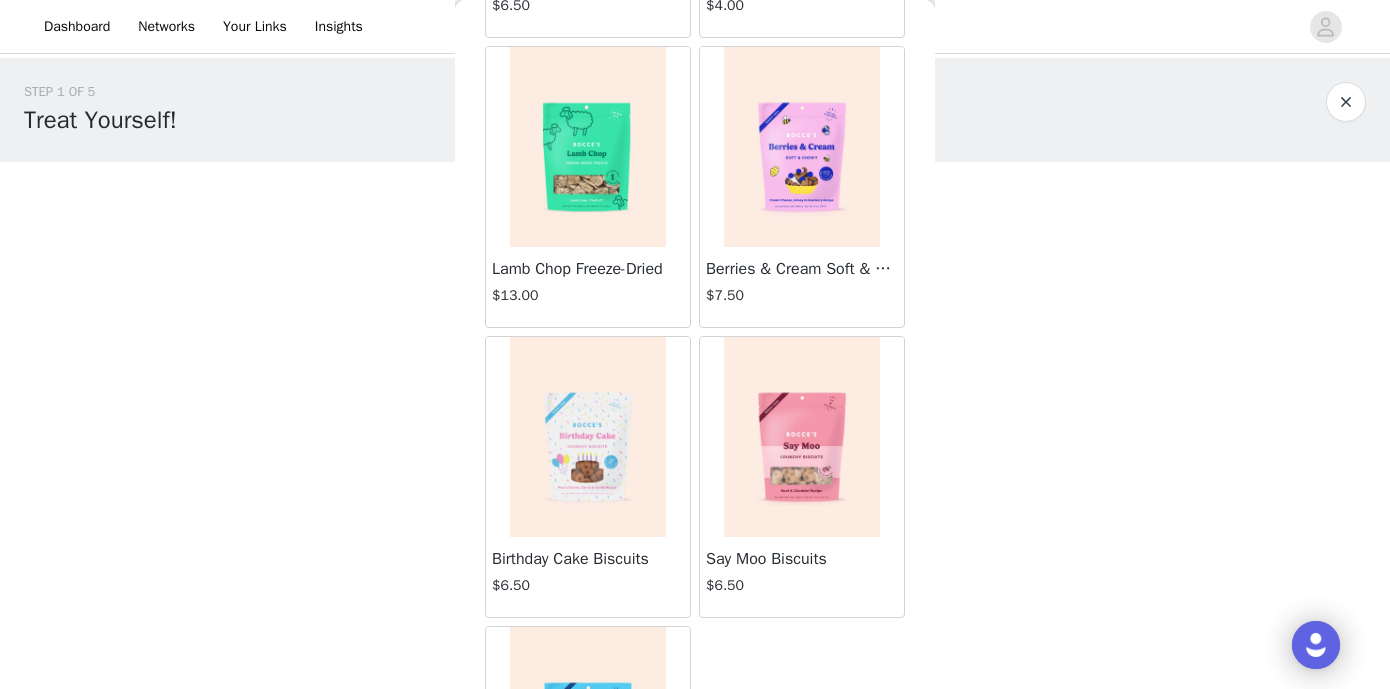 scroll, scrollTop: 1727, scrollLeft: 0, axis: vertical 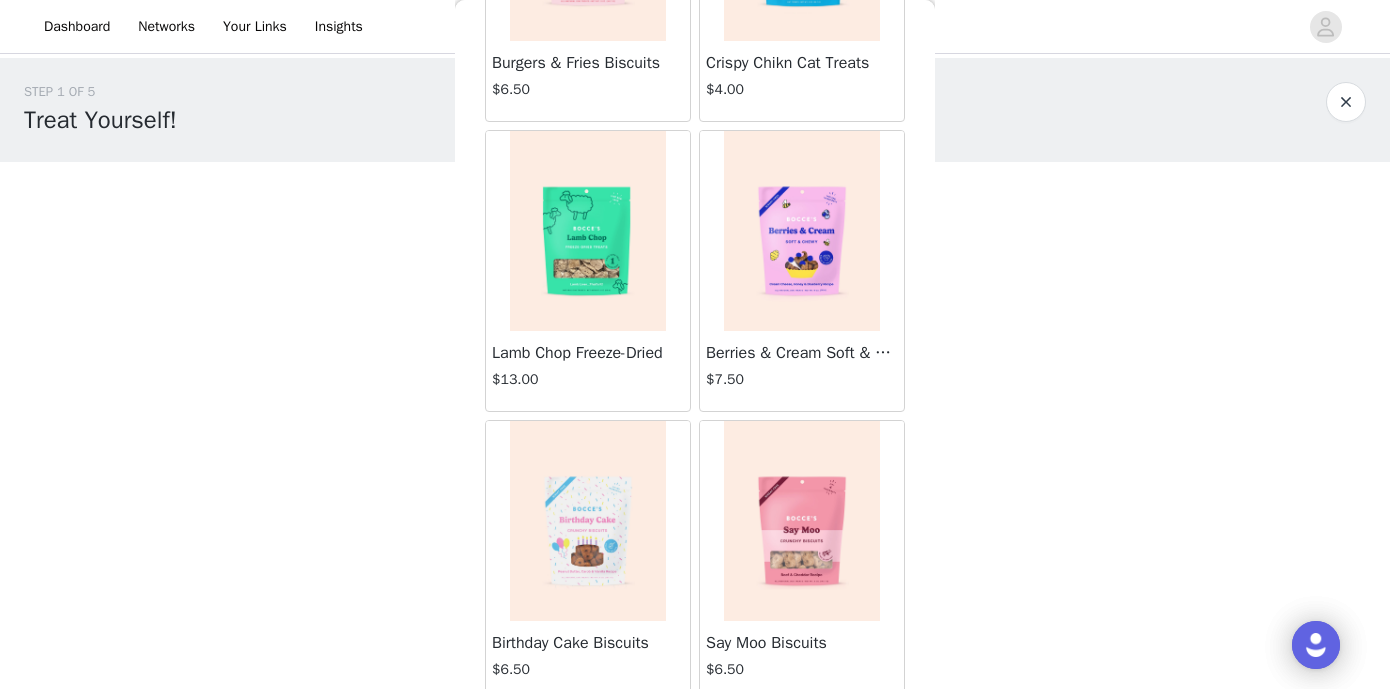 click at bounding box center (802, 231) 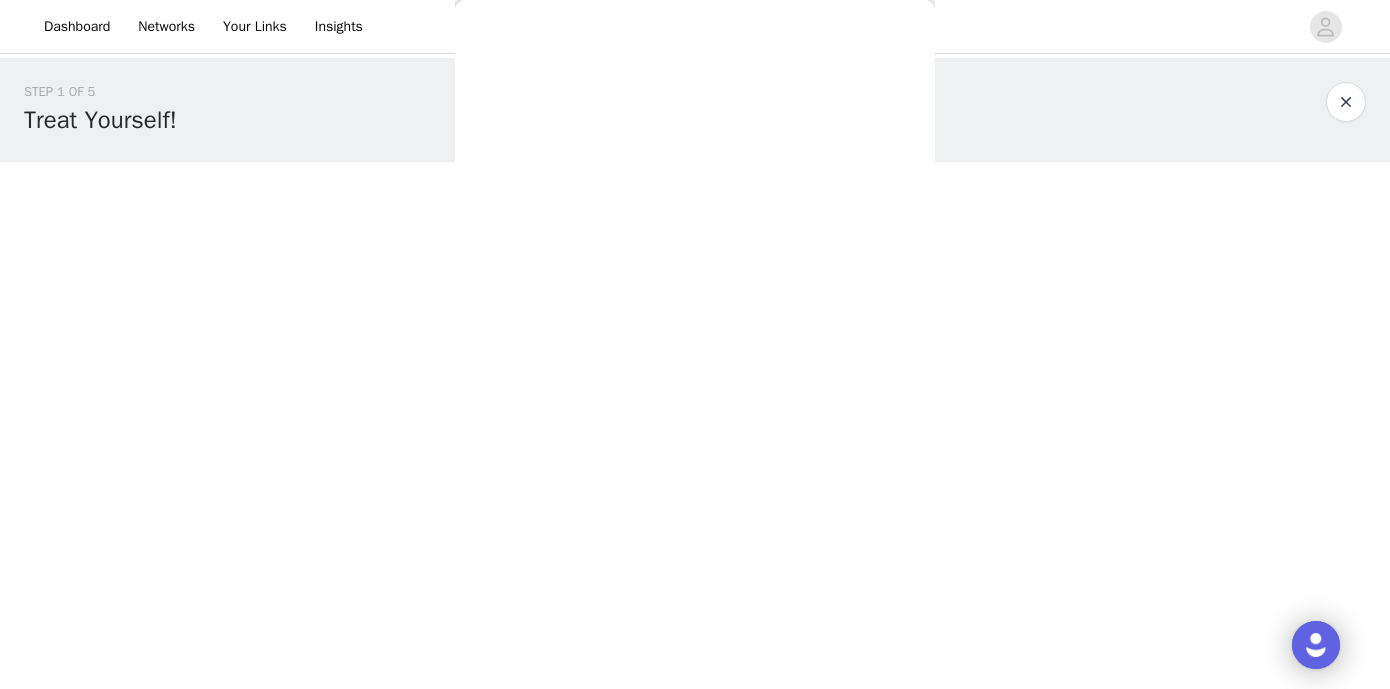 scroll, scrollTop: 225, scrollLeft: 0, axis: vertical 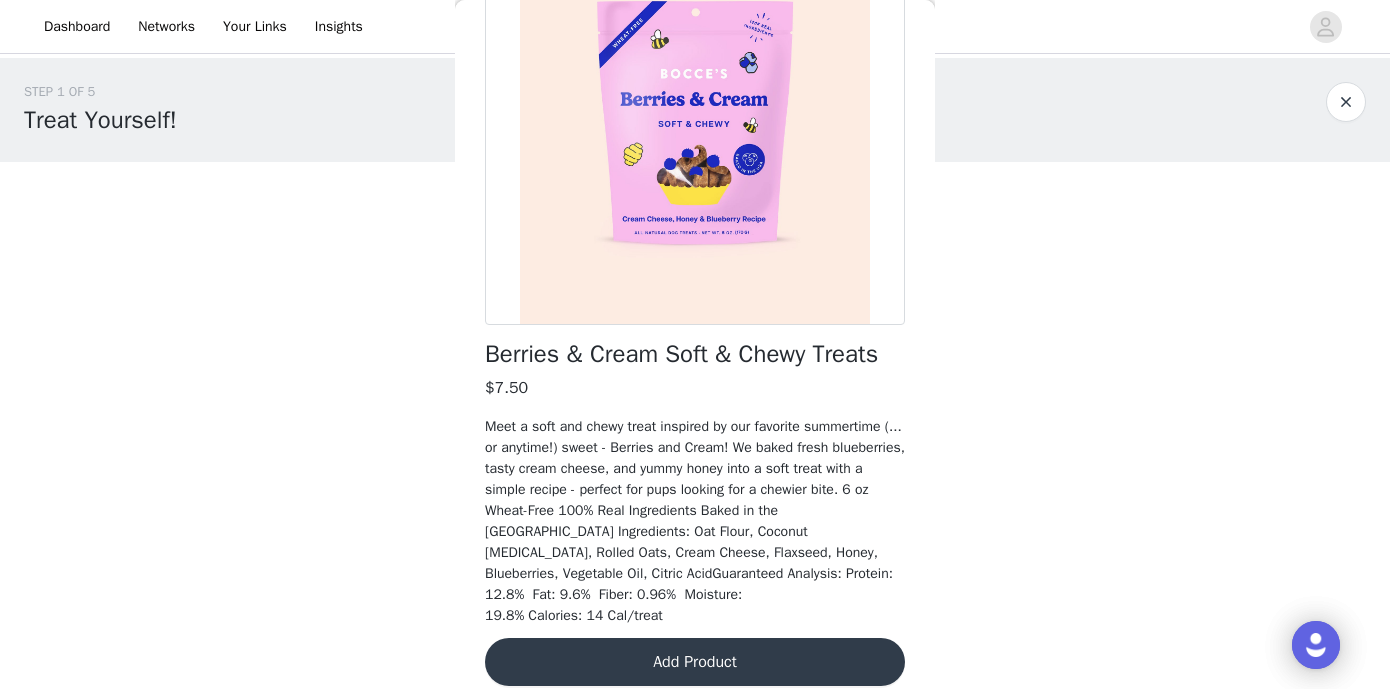 click on "Add Product" at bounding box center [695, 662] 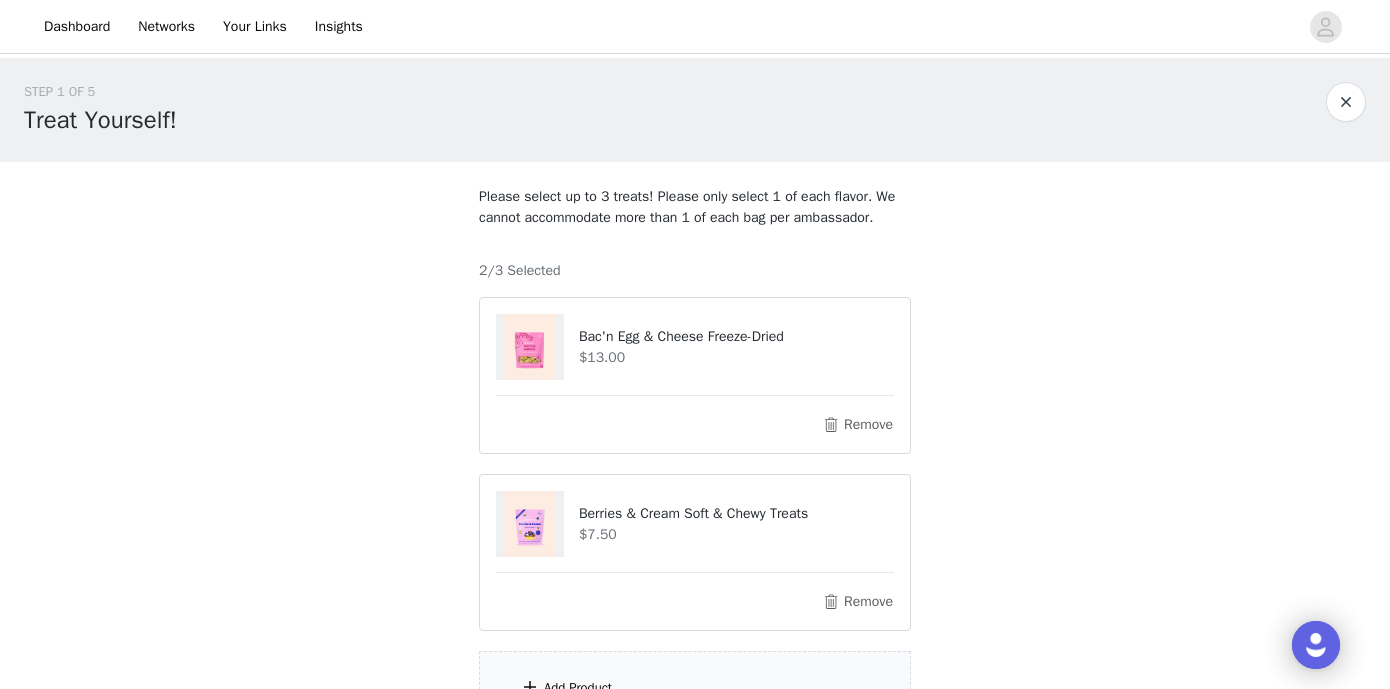 scroll, scrollTop: 225, scrollLeft: 0, axis: vertical 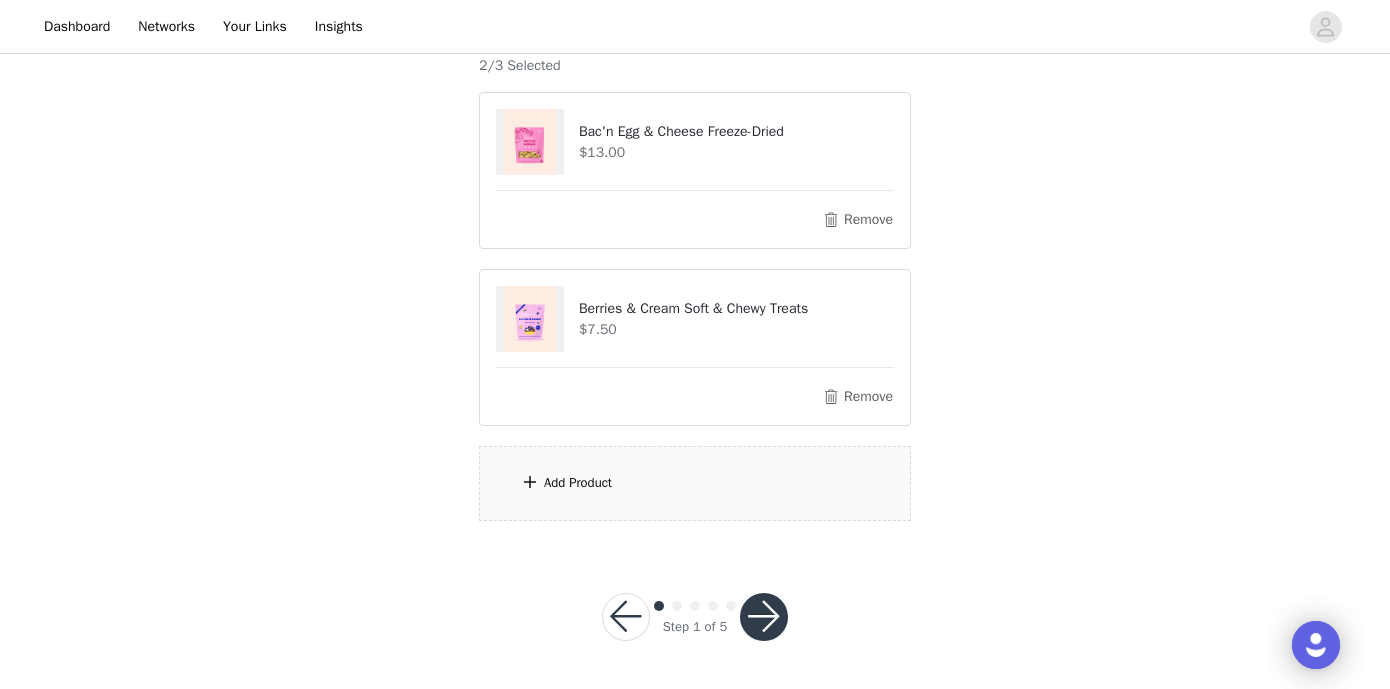 click on "Add Product" at bounding box center [695, 483] 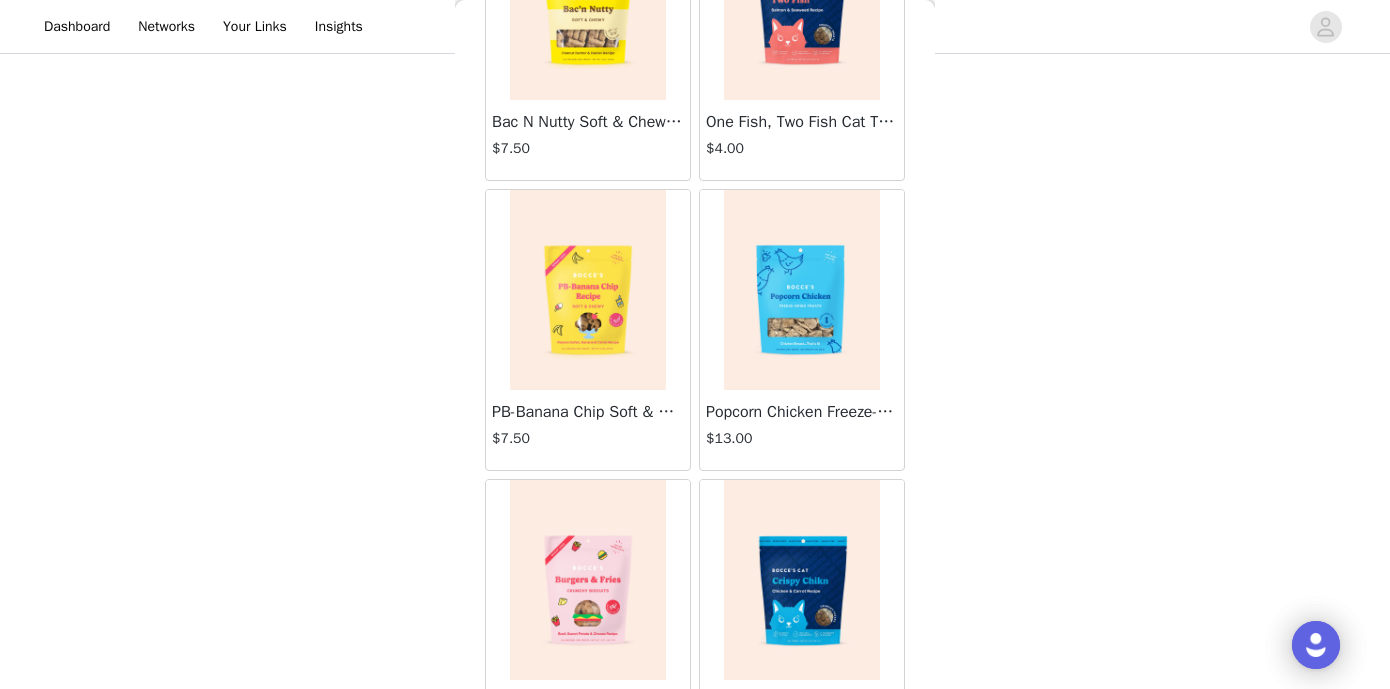 scroll, scrollTop: 778, scrollLeft: 0, axis: vertical 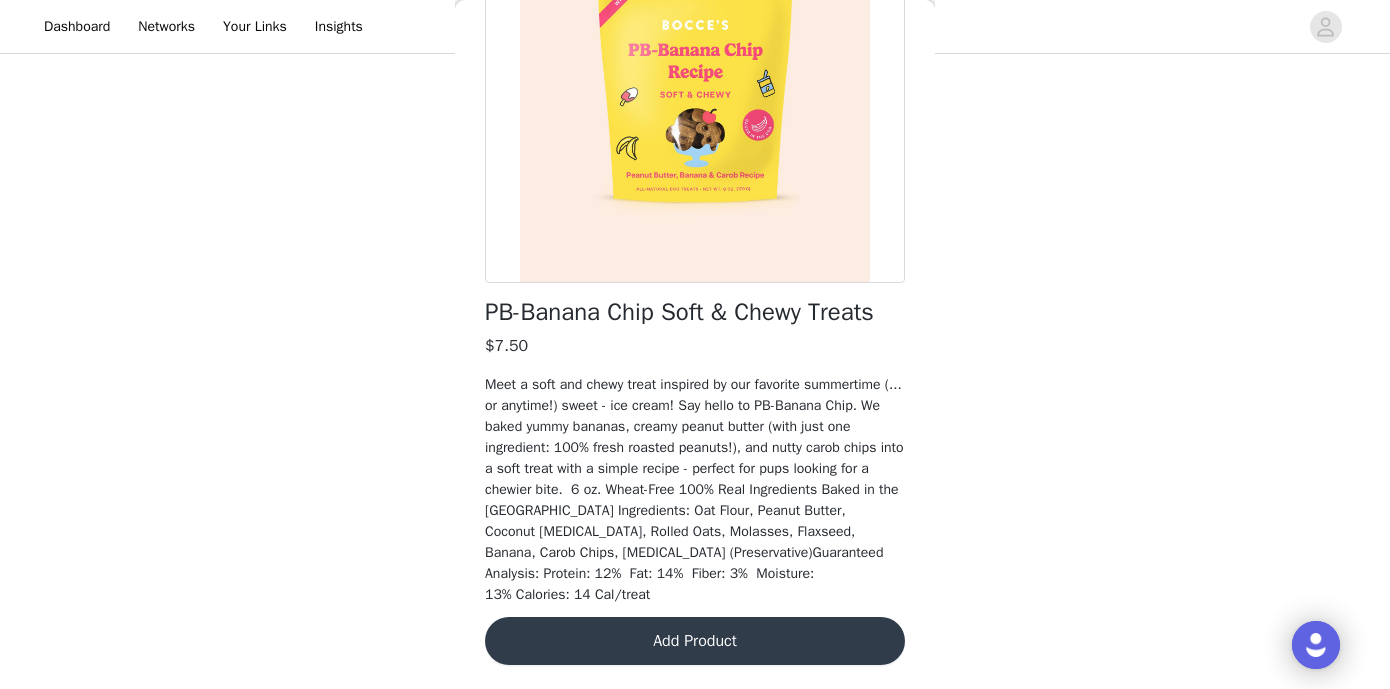 click on "Add Product" at bounding box center [695, 641] 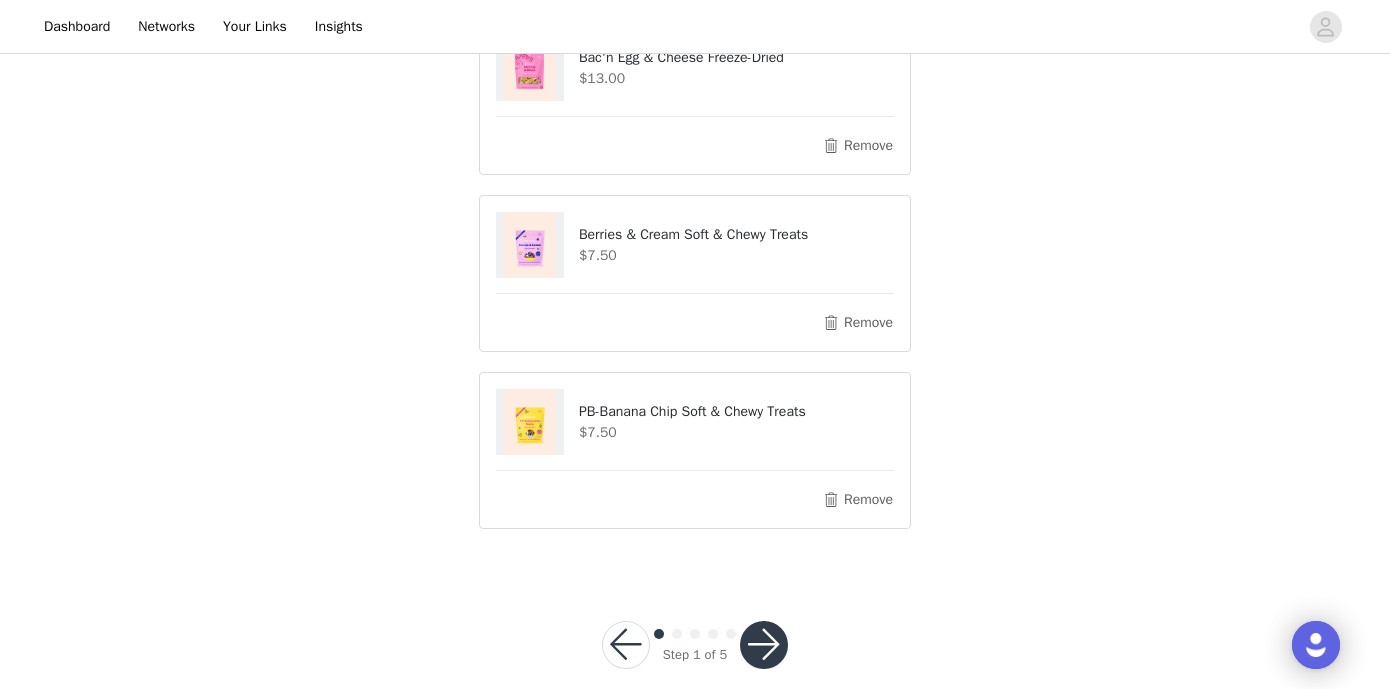click at bounding box center (764, 645) 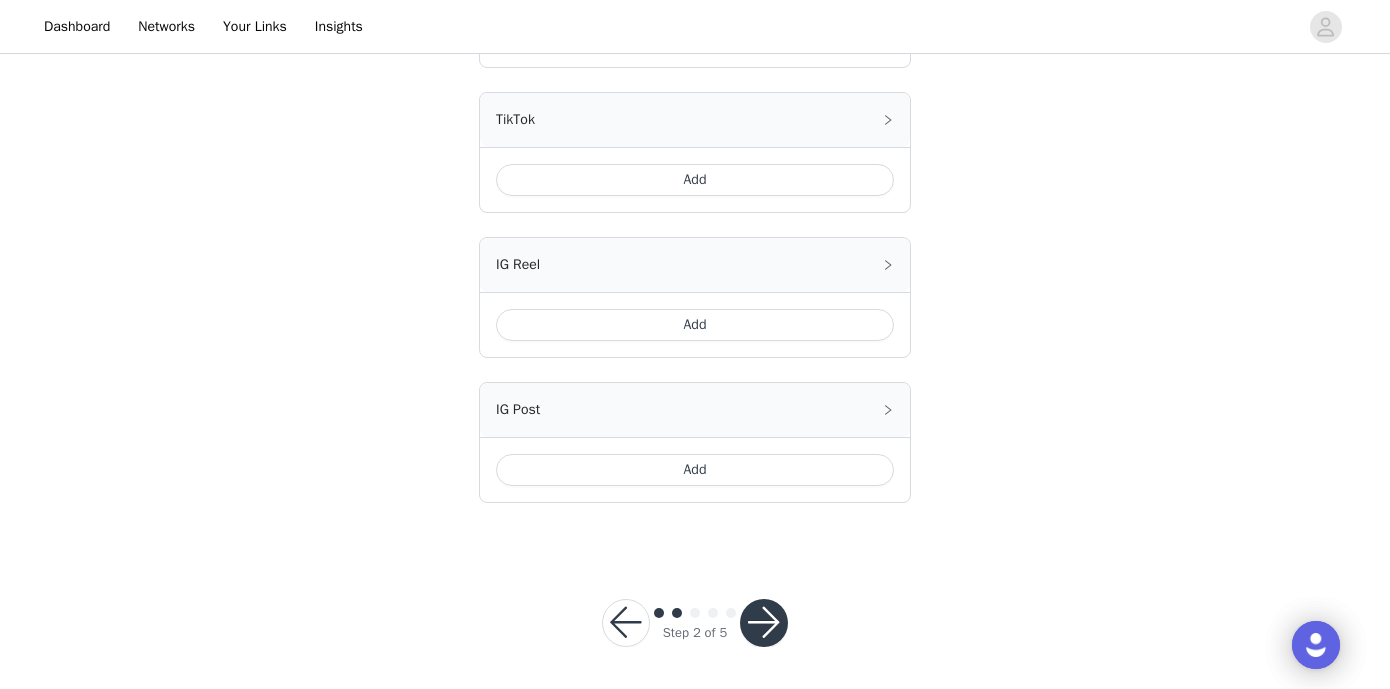 scroll, scrollTop: 683, scrollLeft: 0, axis: vertical 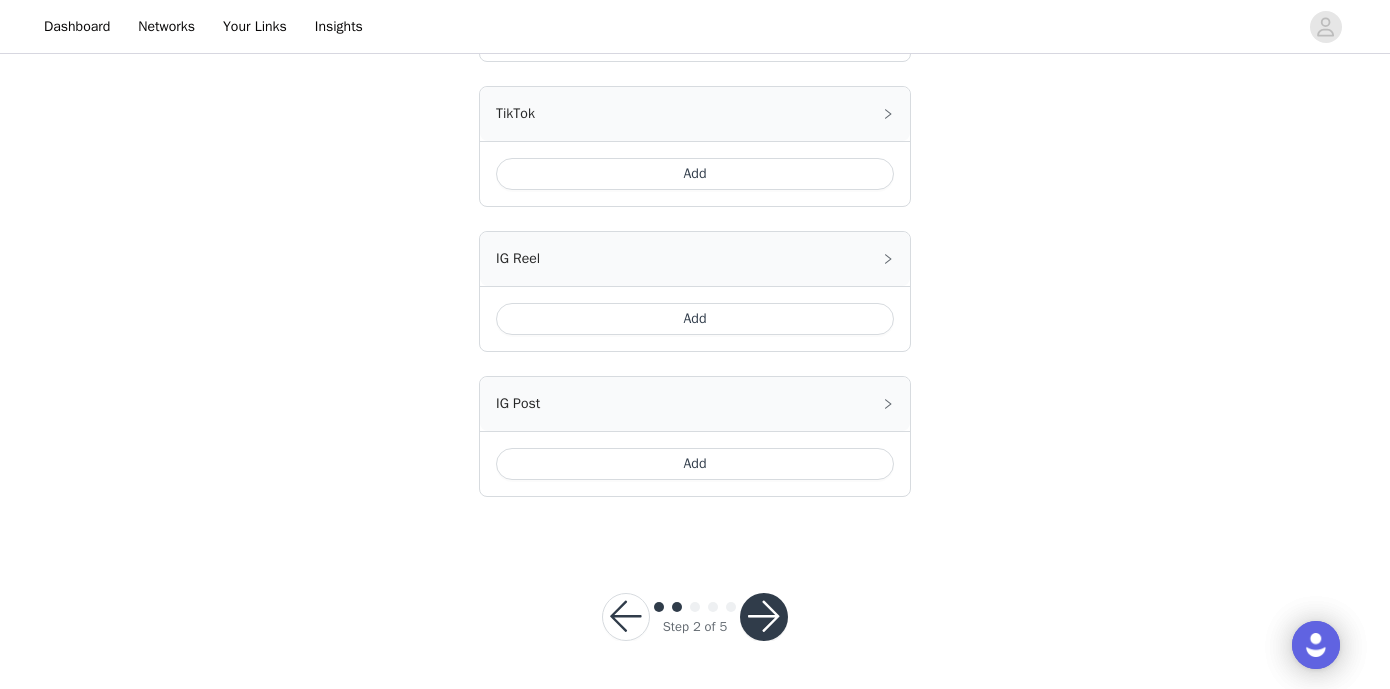 click at bounding box center [764, 617] 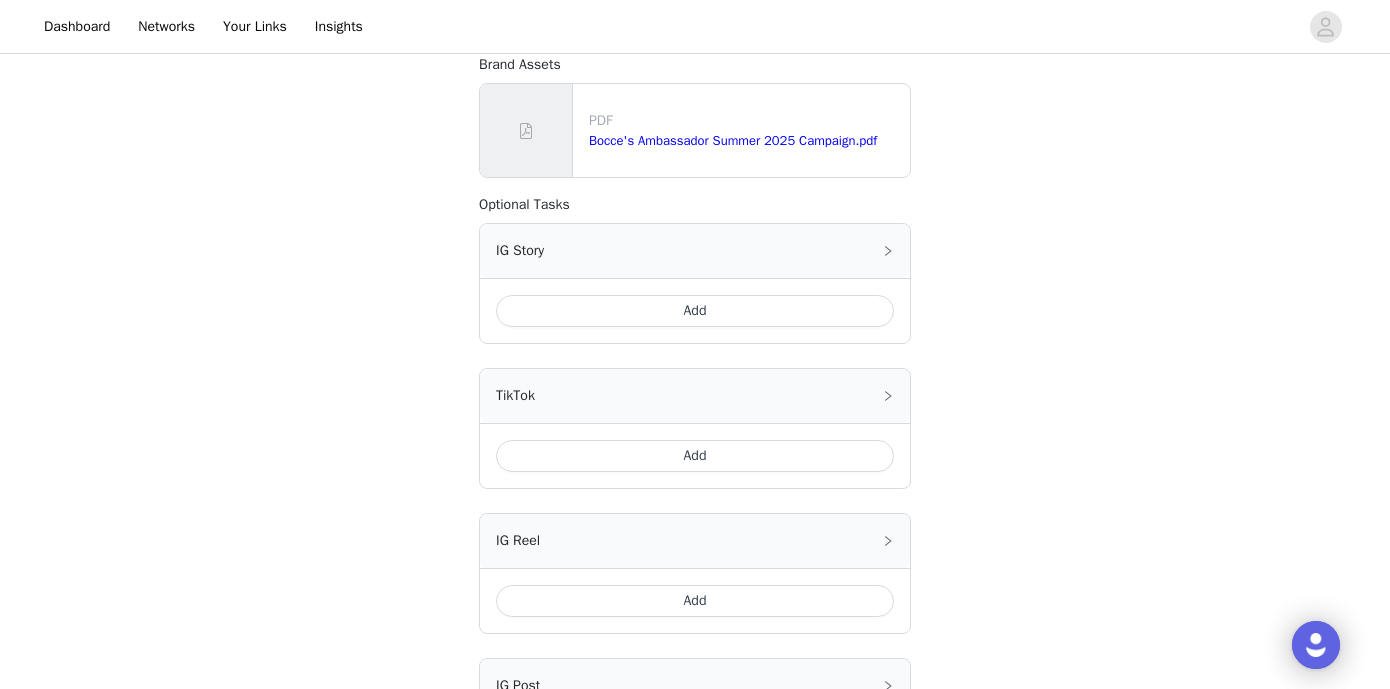 scroll, scrollTop: 169, scrollLeft: 0, axis: vertical 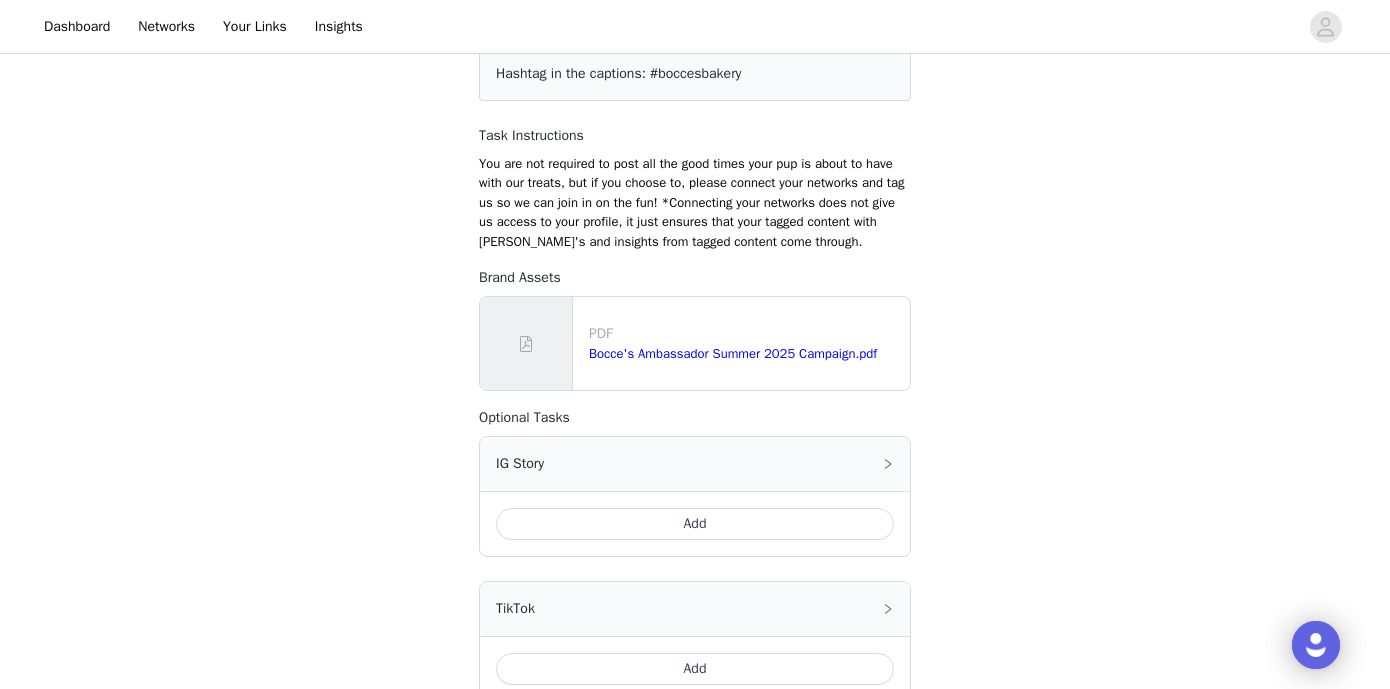 click on "Add" at bounding box center (695, 524) 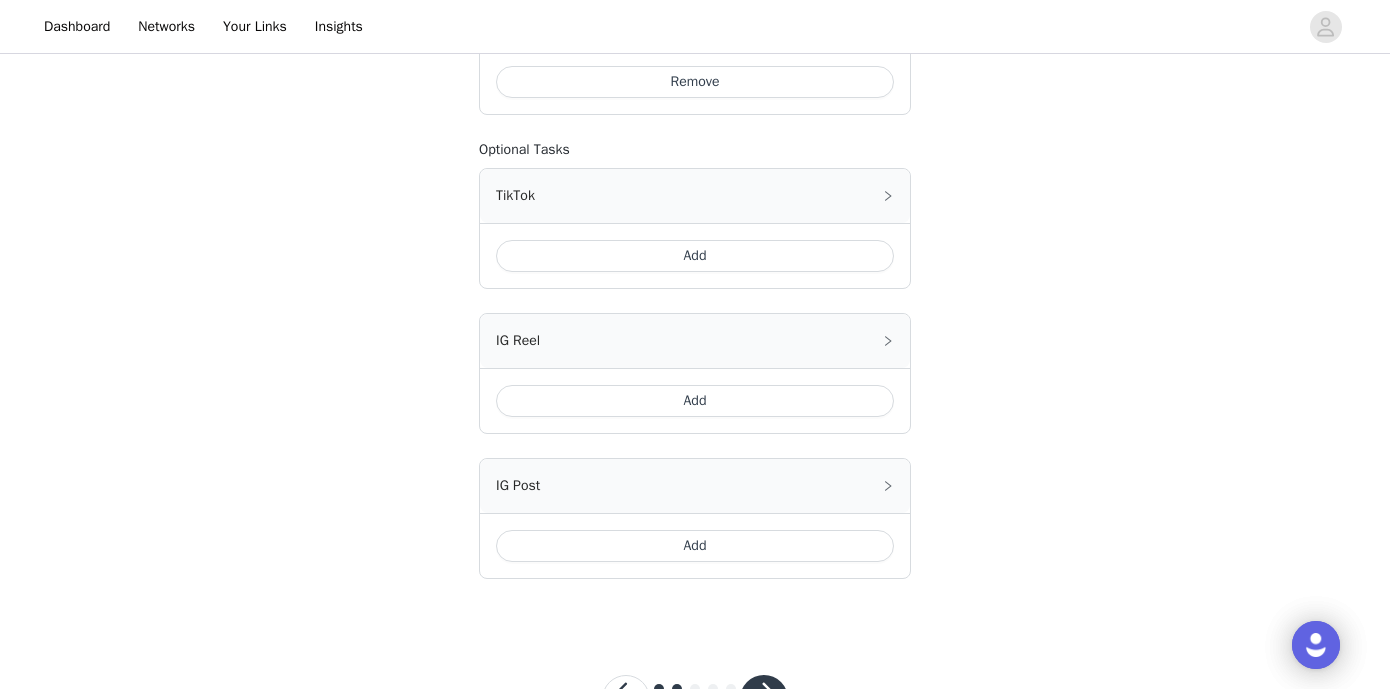 scroll, scrollTop: 800, scrollLeft: 0, axis: vertical 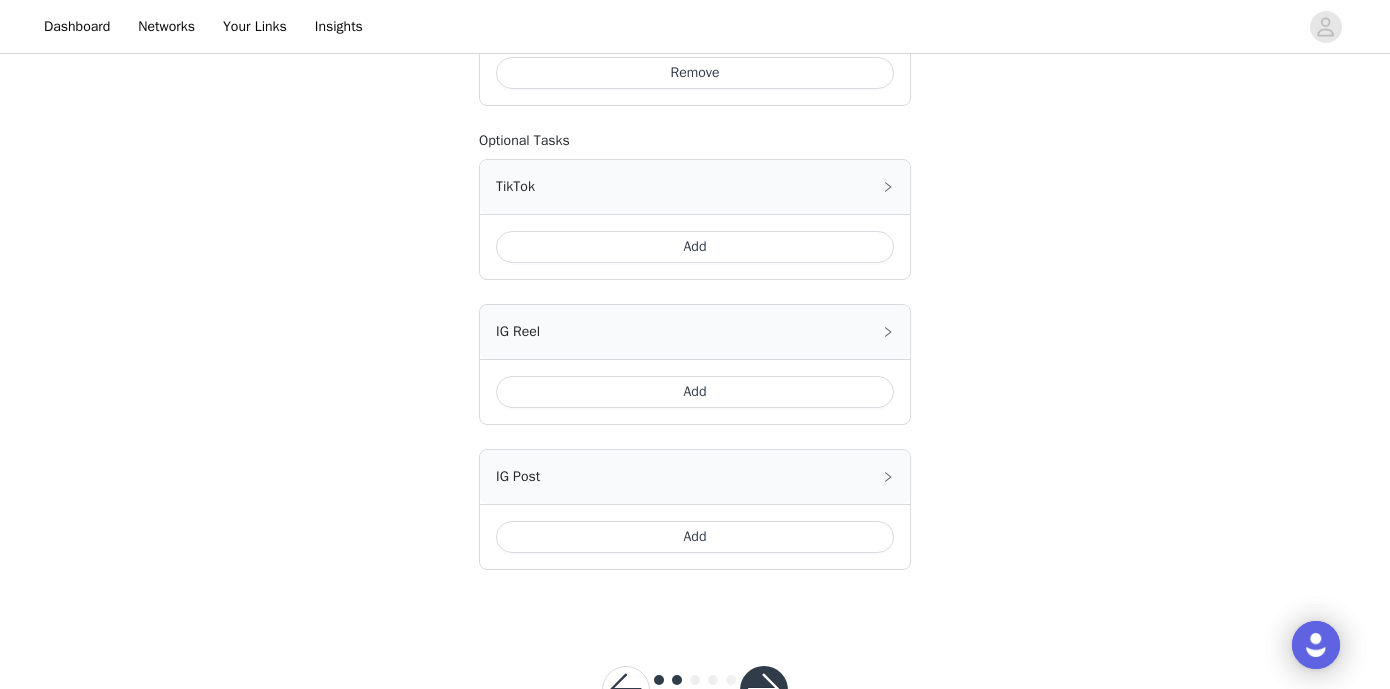 click on "Add" at bounding box center [695, 392] 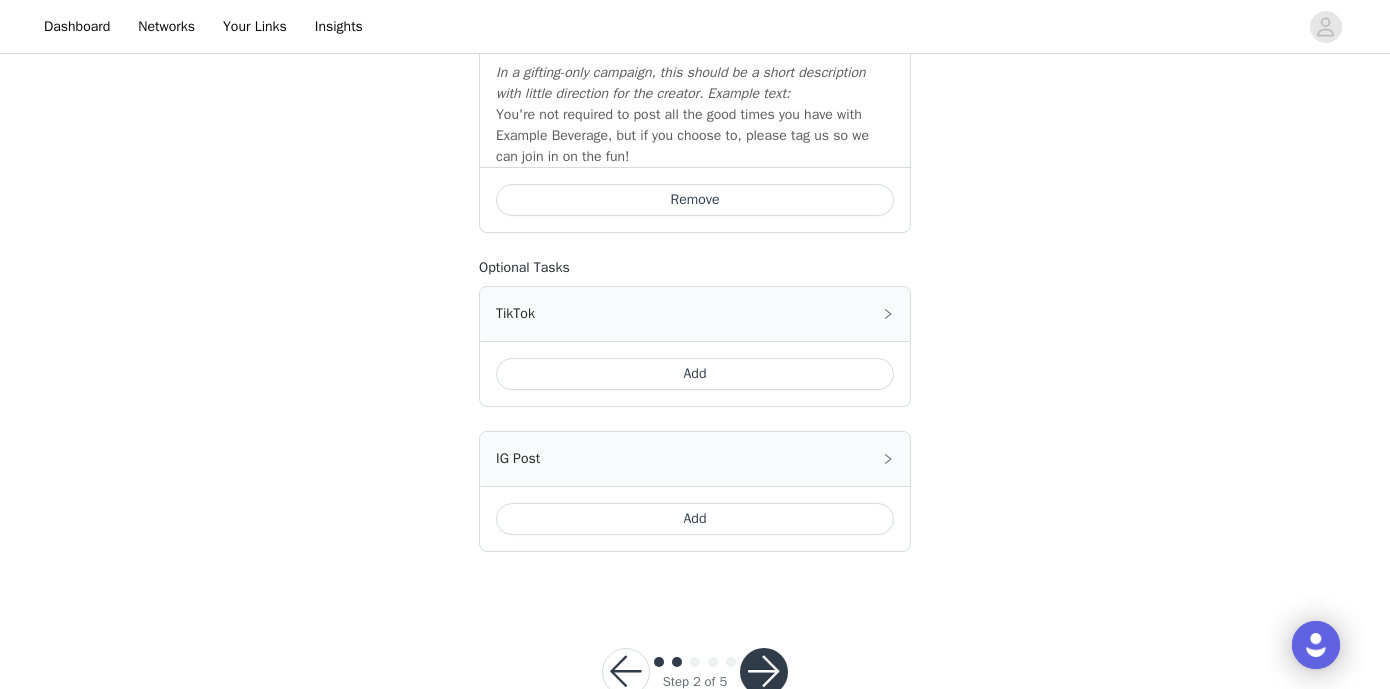 scroll, scrollTop: 999, scrollLeft: 0, axis: vertical 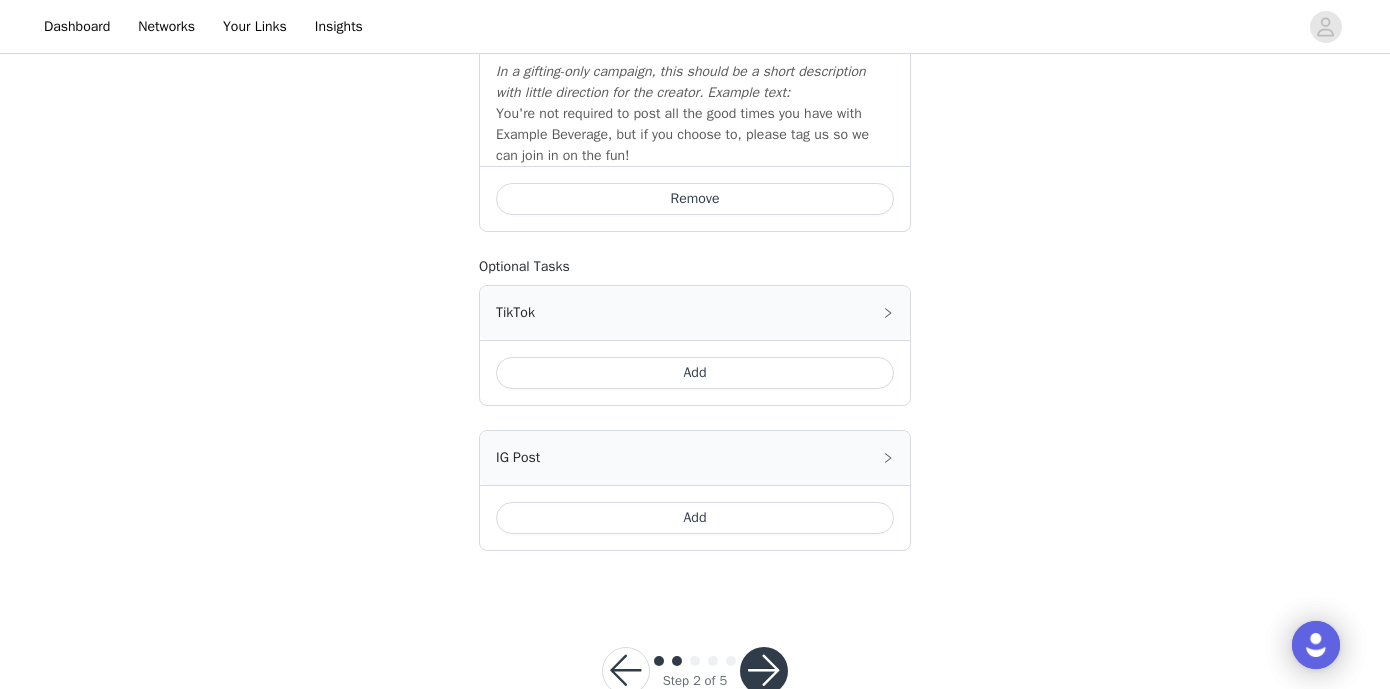click on "Add" at bounding box center [695, 518] 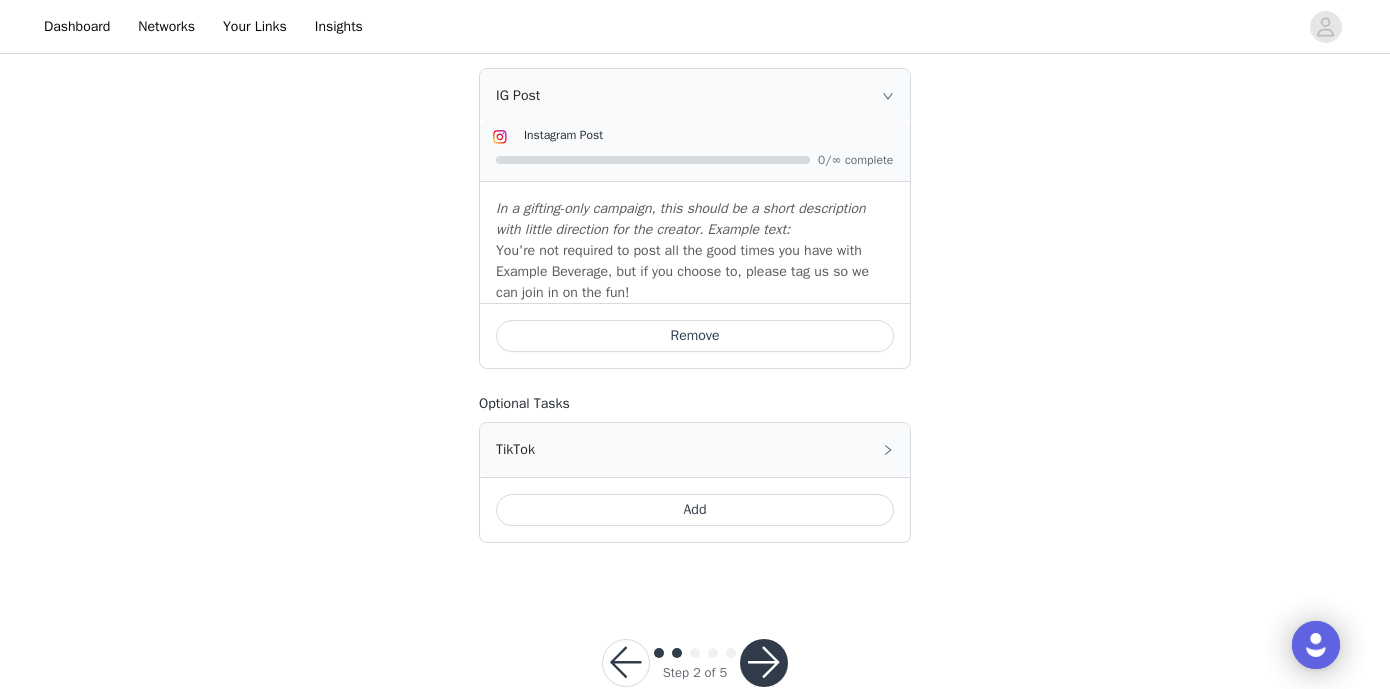 scroll, scrollTop: 1252, scrollLeft: 0, axis: vertical 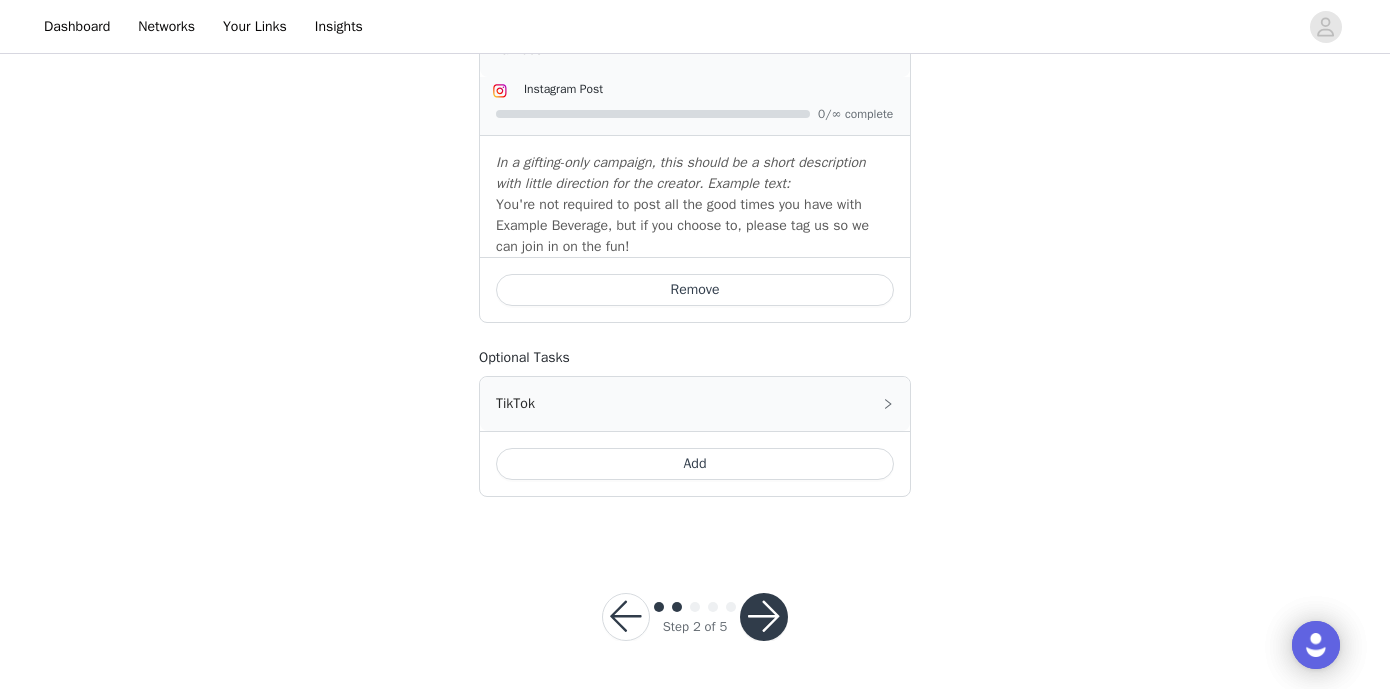 click at bounding box center [764, 617] 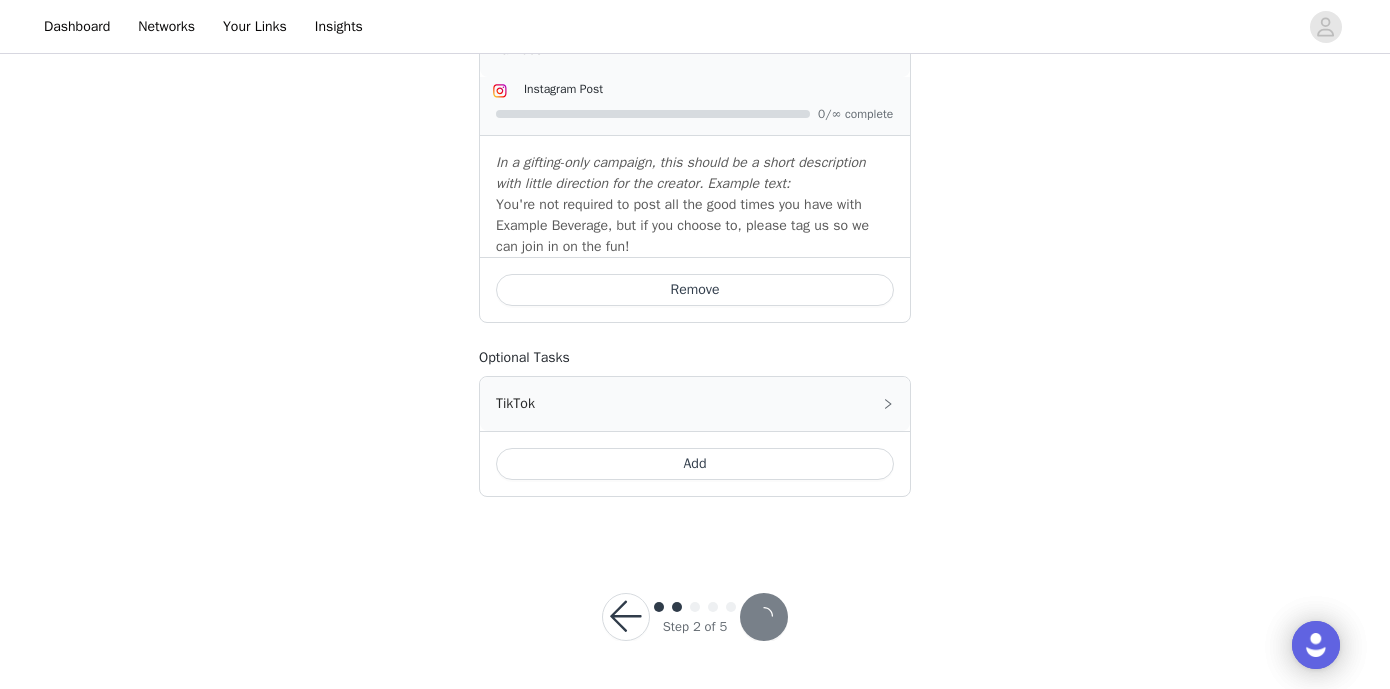 scroll, scrollTop: 0, scrollLeft: 0, axis: both 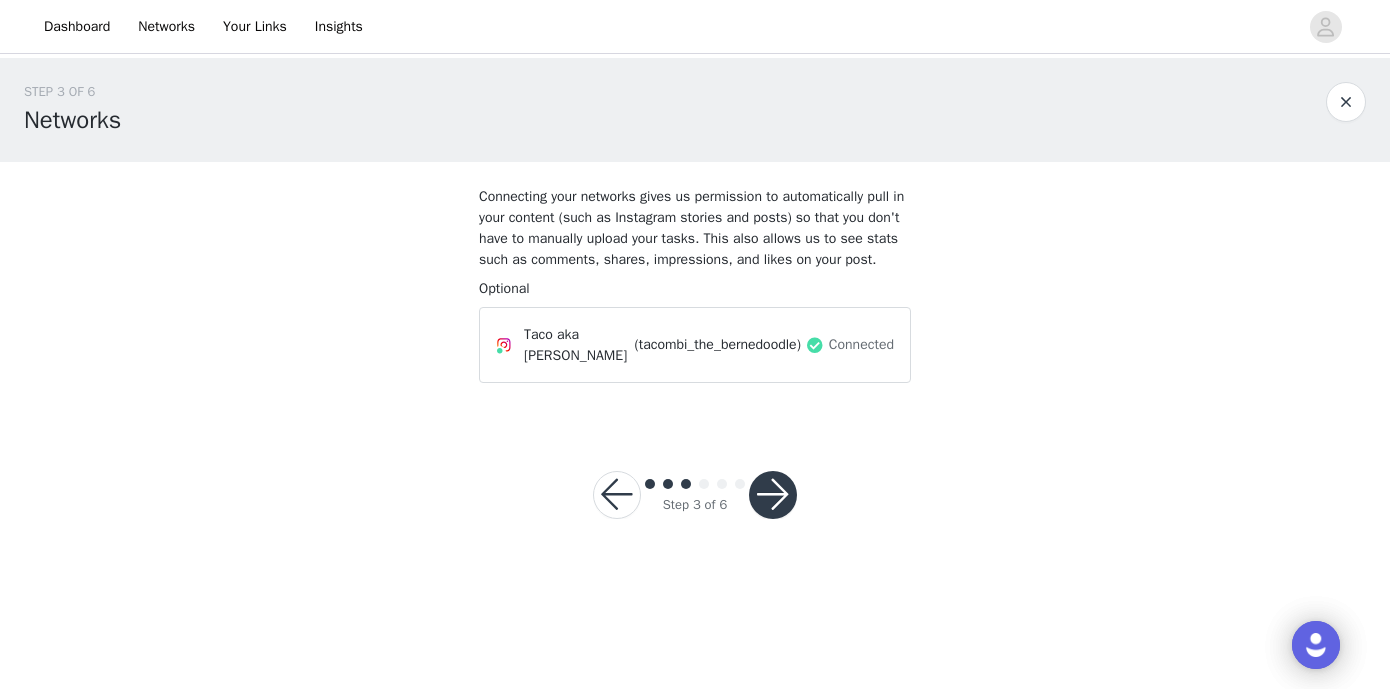 click at bounding box center [773, 495] 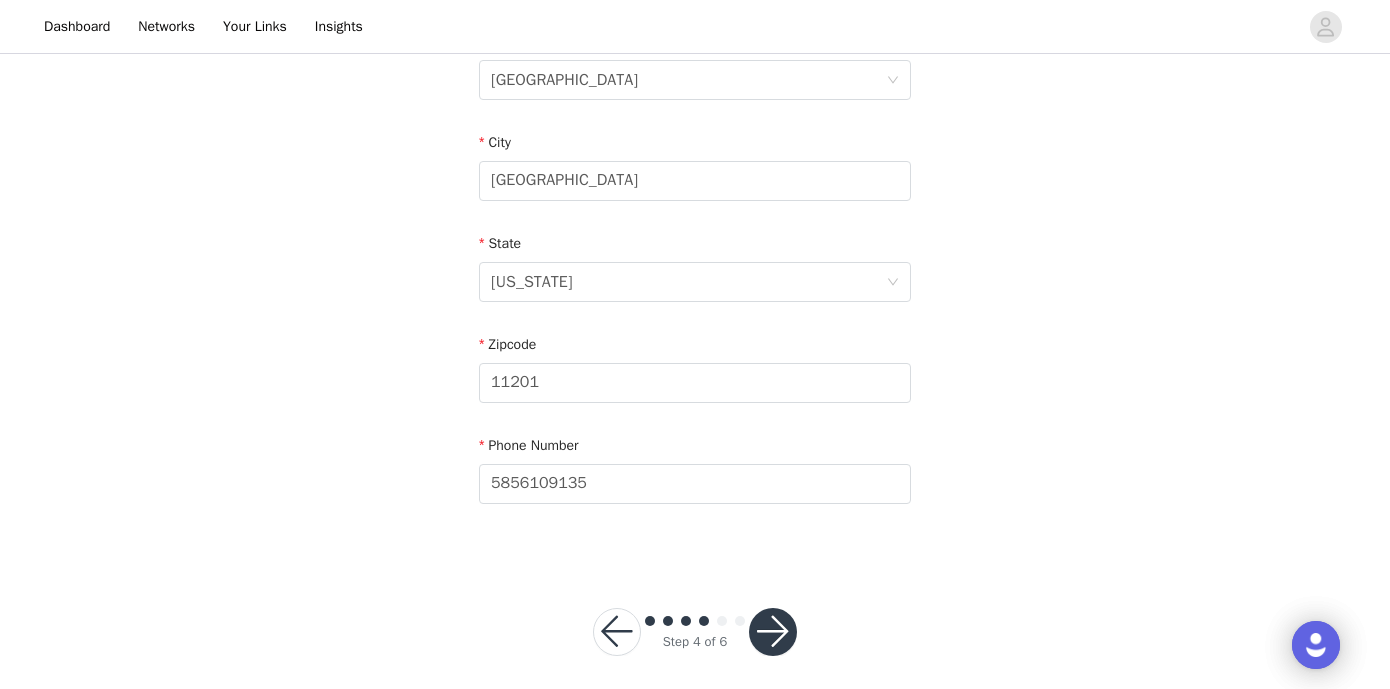 scroll, scrollTop: 674, scrollLeft: 0, axis: vertical 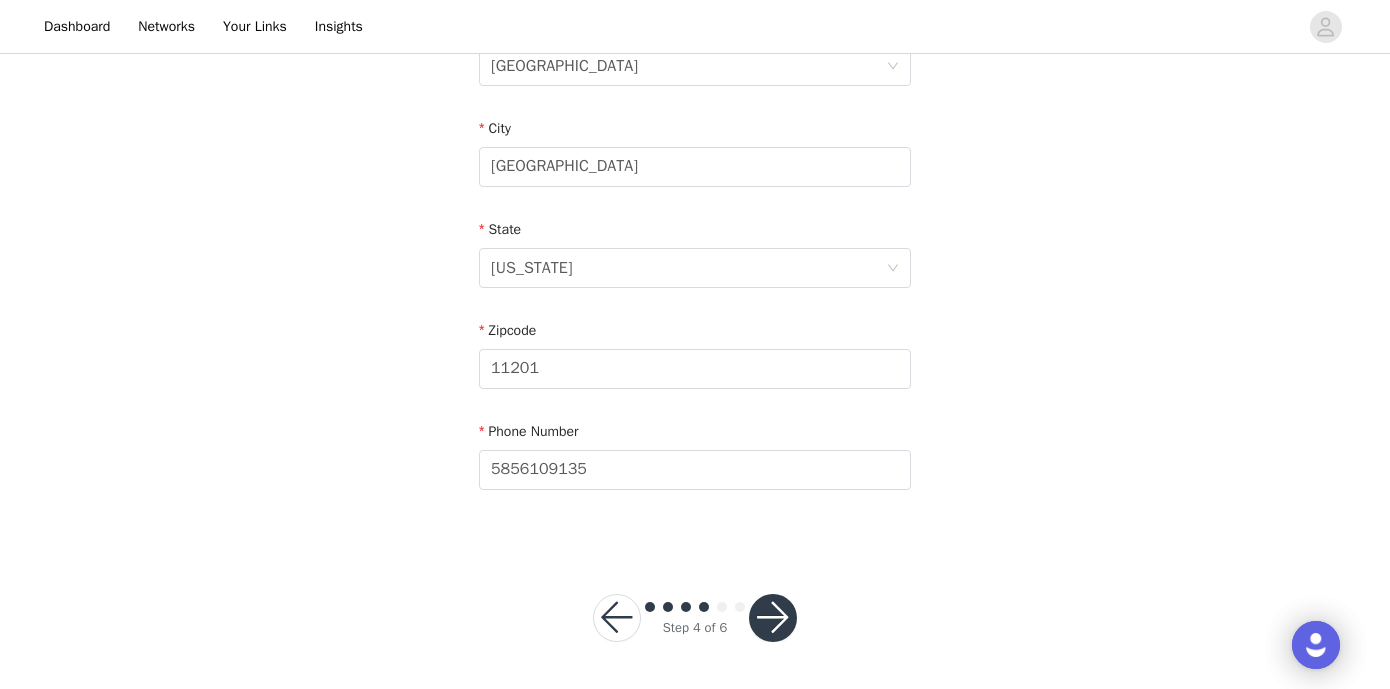 click at bounding box center (773, 618) 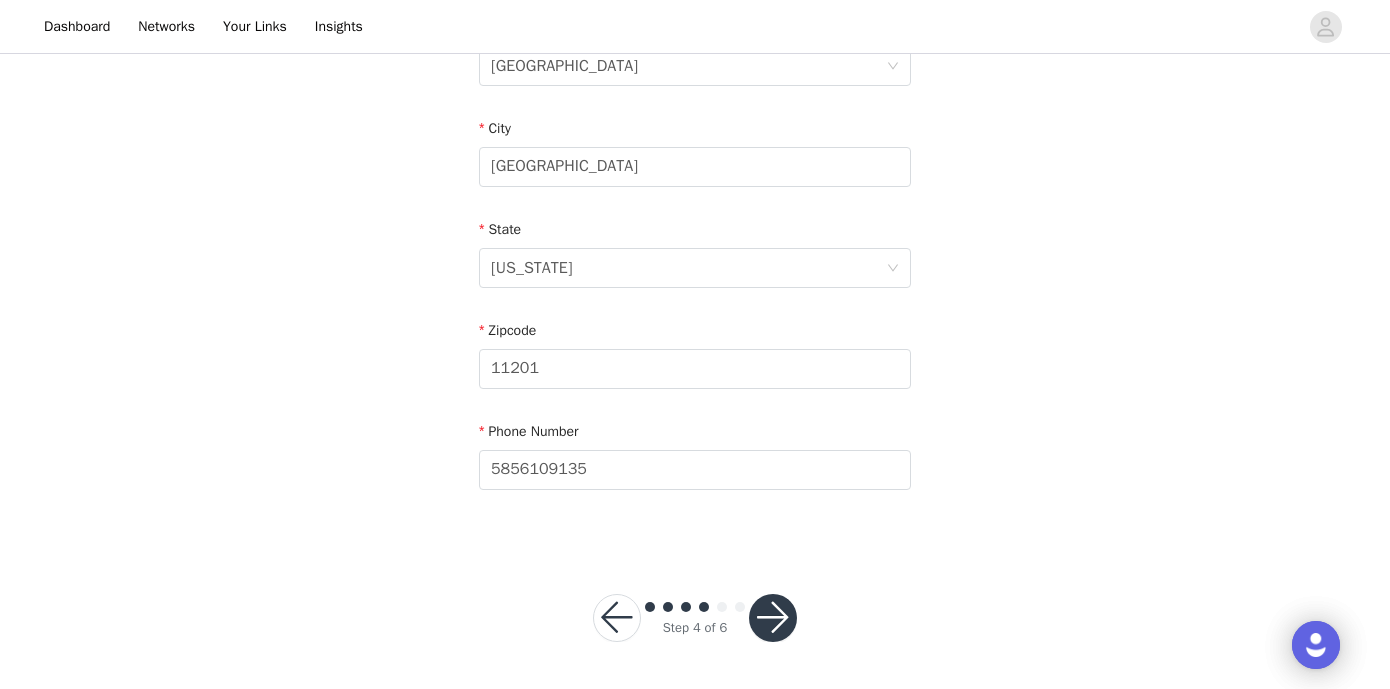 scroll, scrollTop: 0, scrollLeft: 0, axis: both 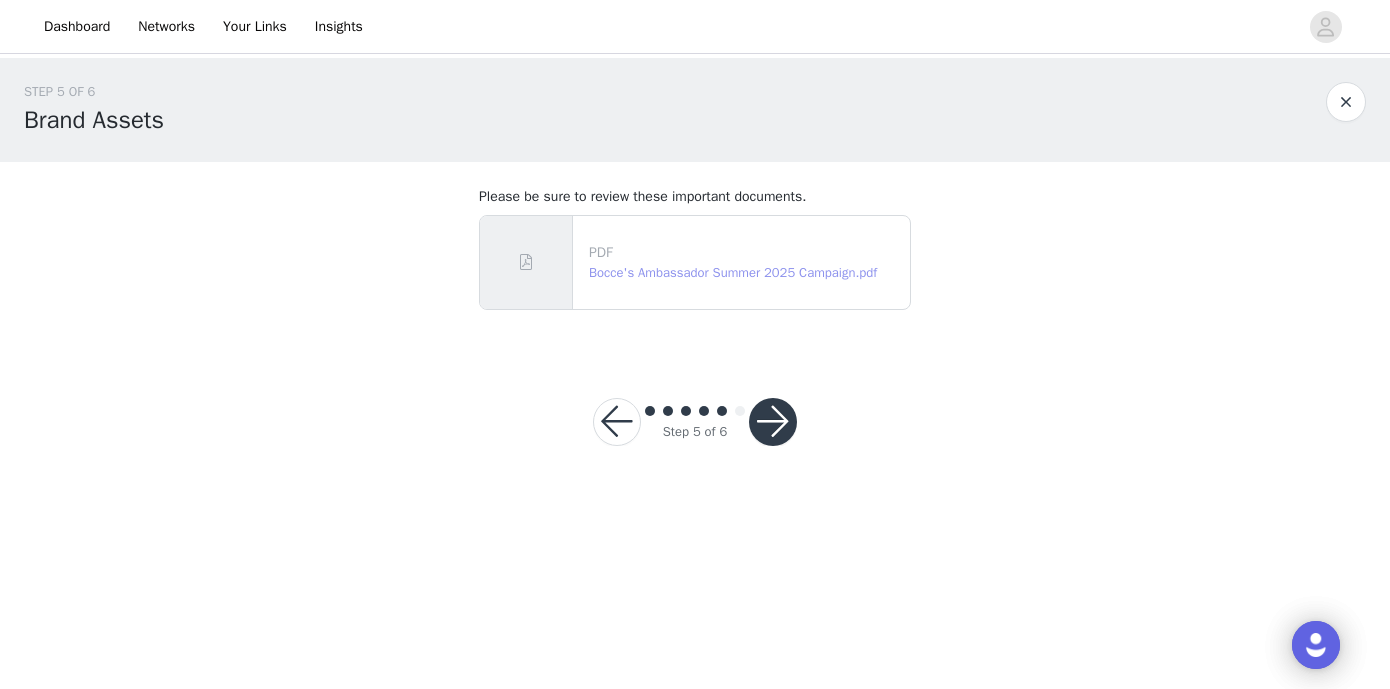click on "Bocce's Ambassador Summer 2025 Campaign.pdf" at bounding box center [733, 272] 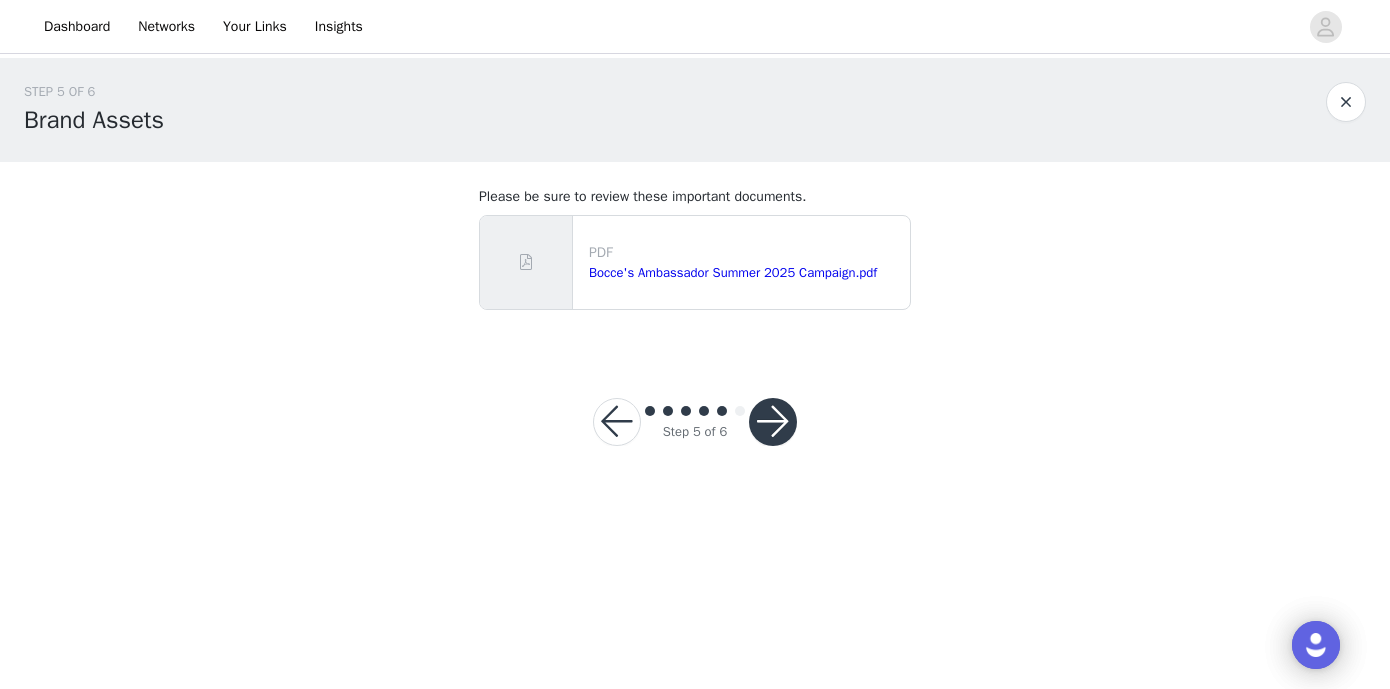 click at bounding box center (773, 422) 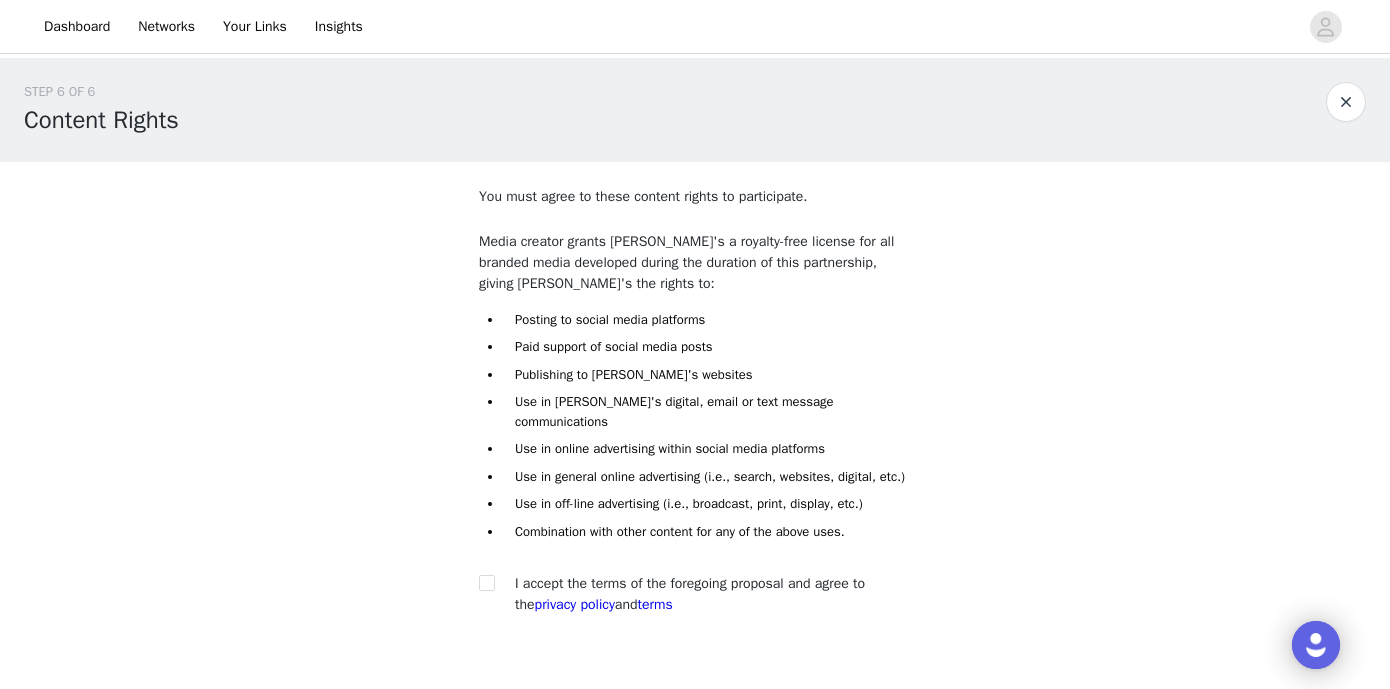 scroll, scrollTop: 126, scrollLeft: 0, axis: vertical 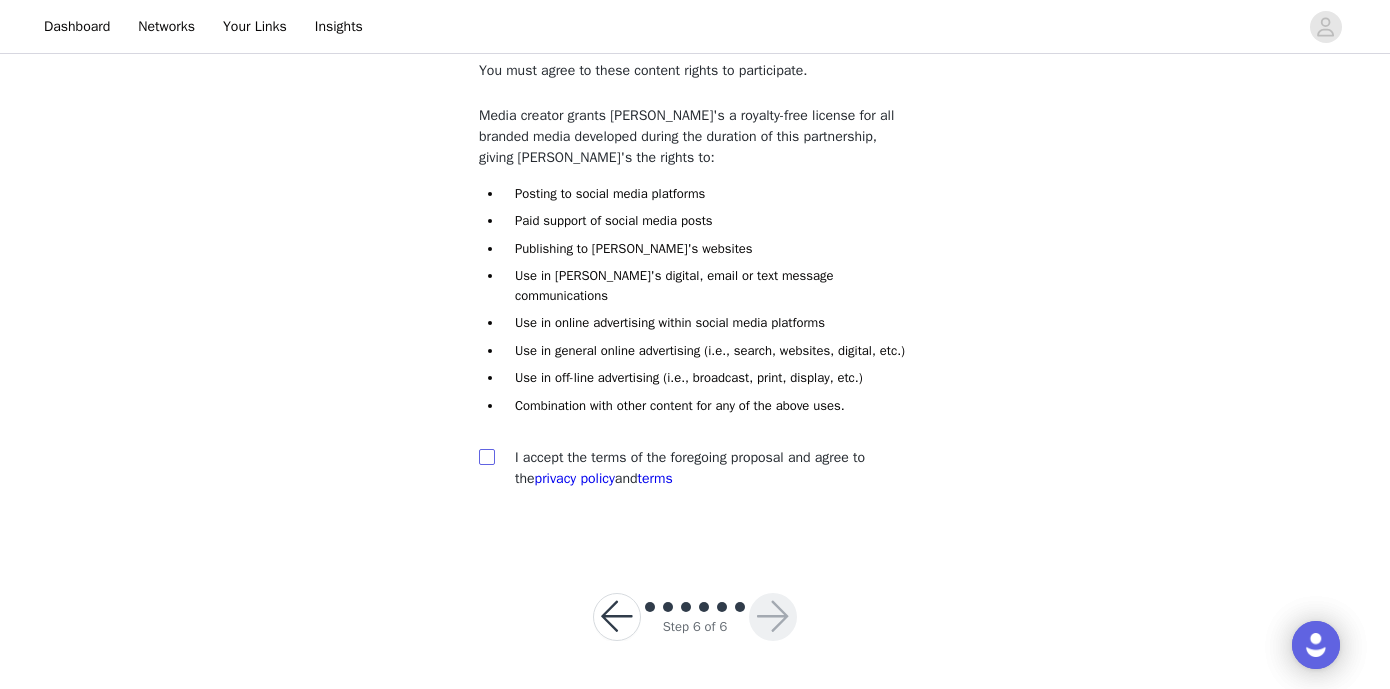 click at bounding box center (486, 456) 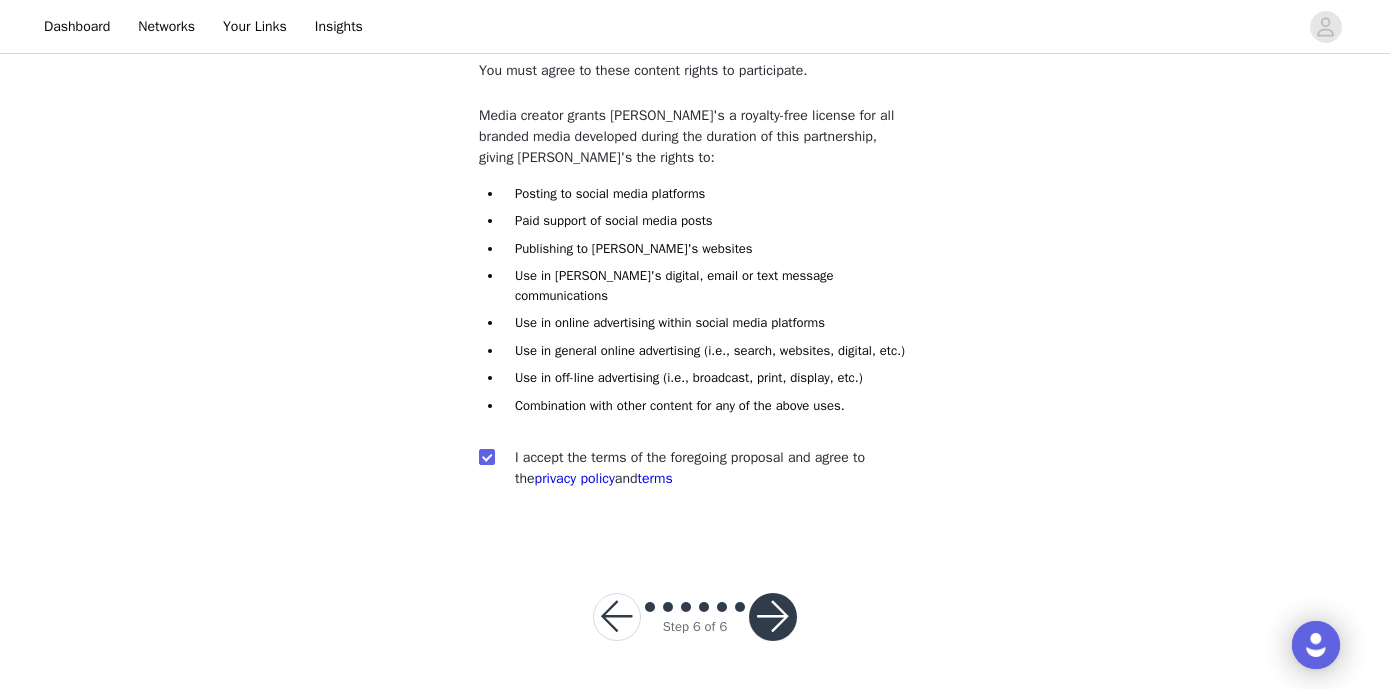 click at bounding box center (773, 617) 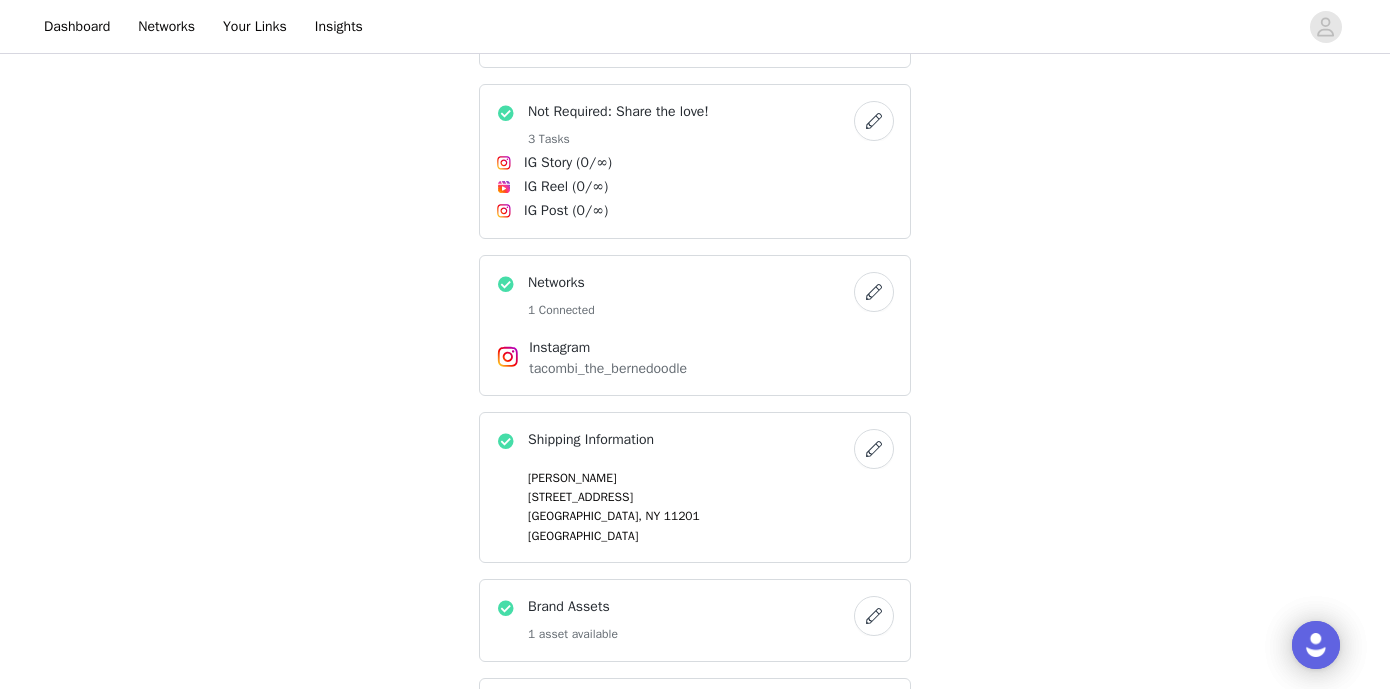scroll, scrollTop: 839, scrollLeft: 0, axis: vertical 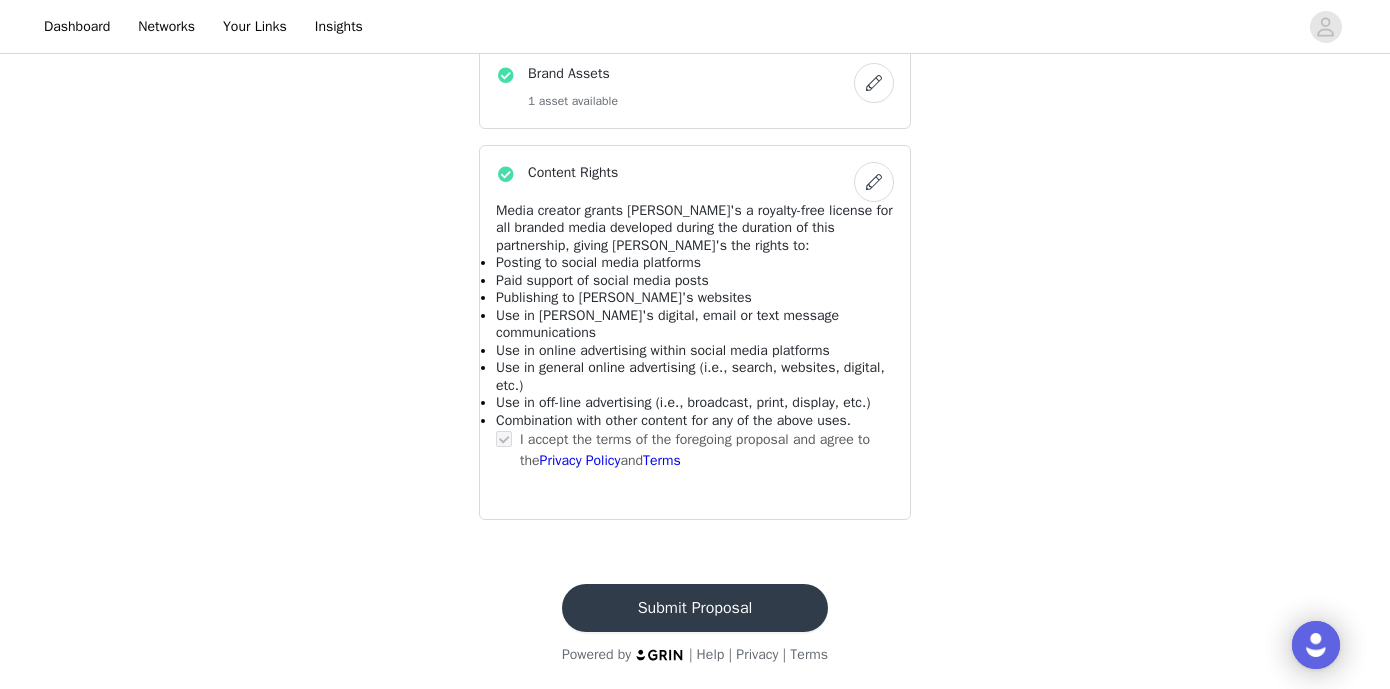 click on "Submit Proposal" at bounding box center (695, 608) 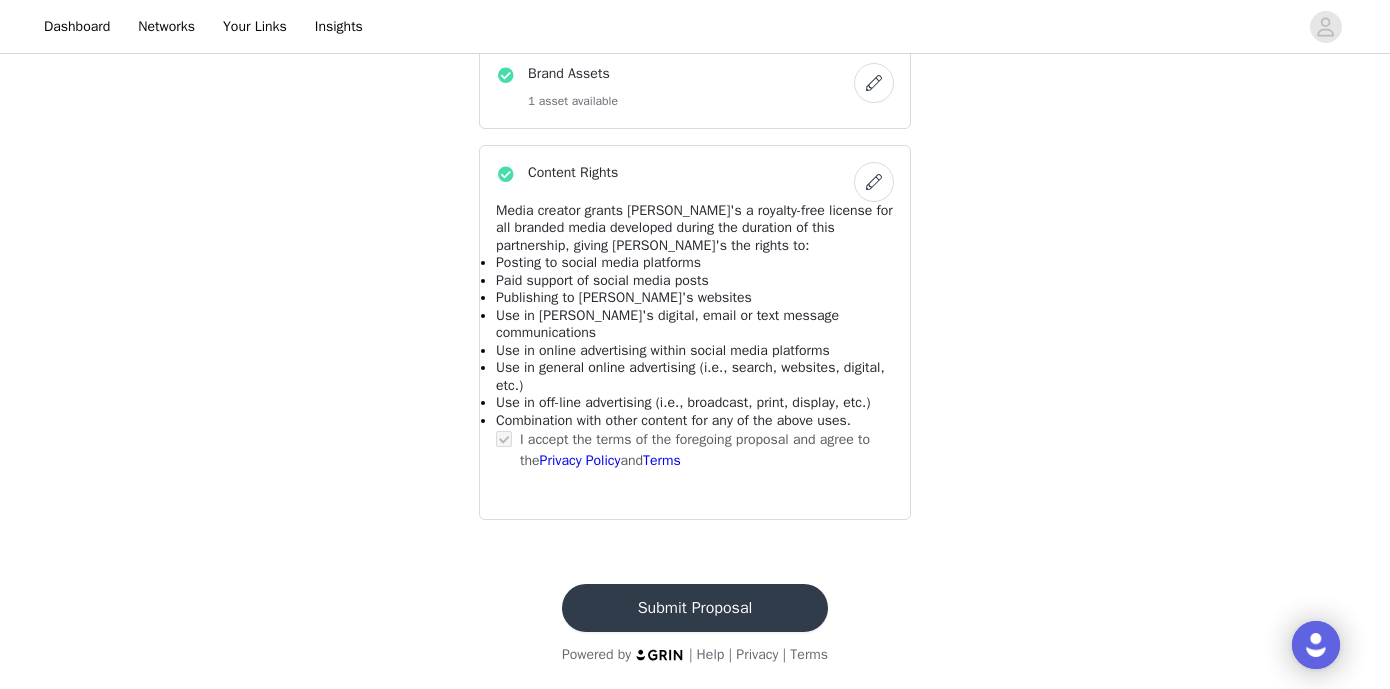 scroll, scrollTop: 0, scrollLeft: 0, axis: both 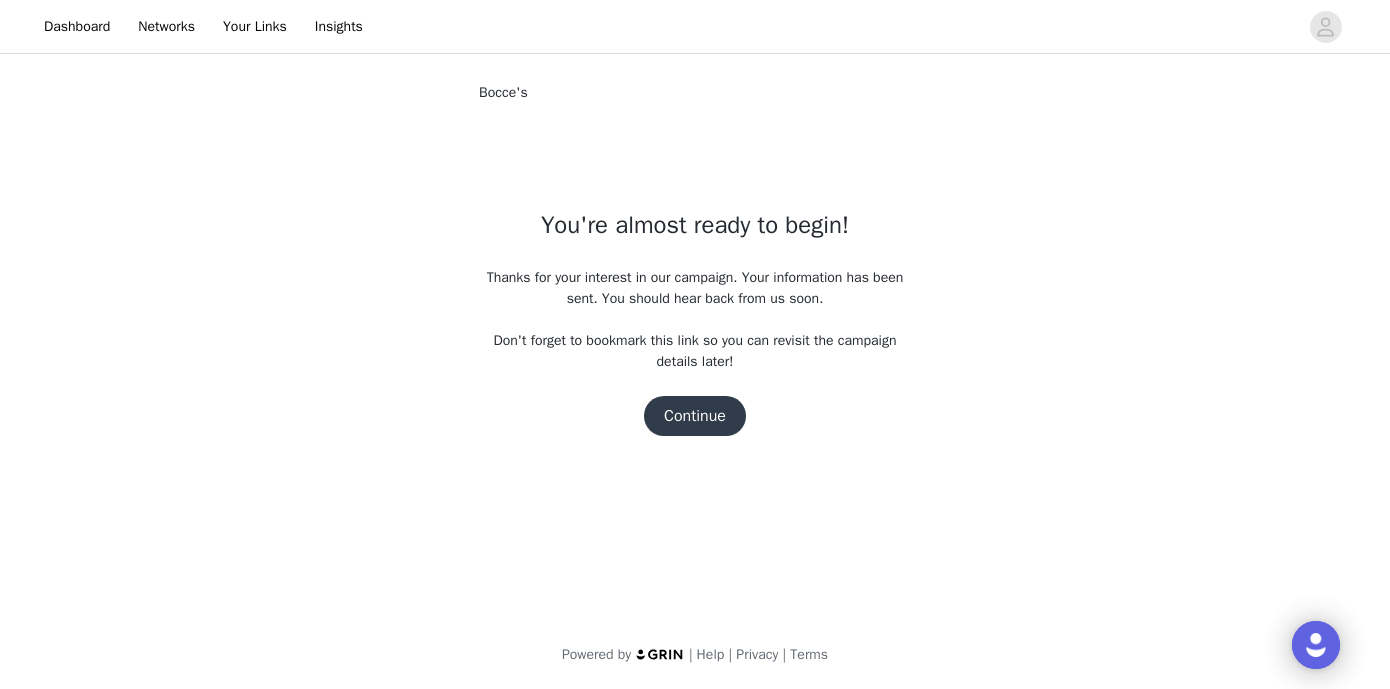 click on "Continue" at bounding box center [695, 416] 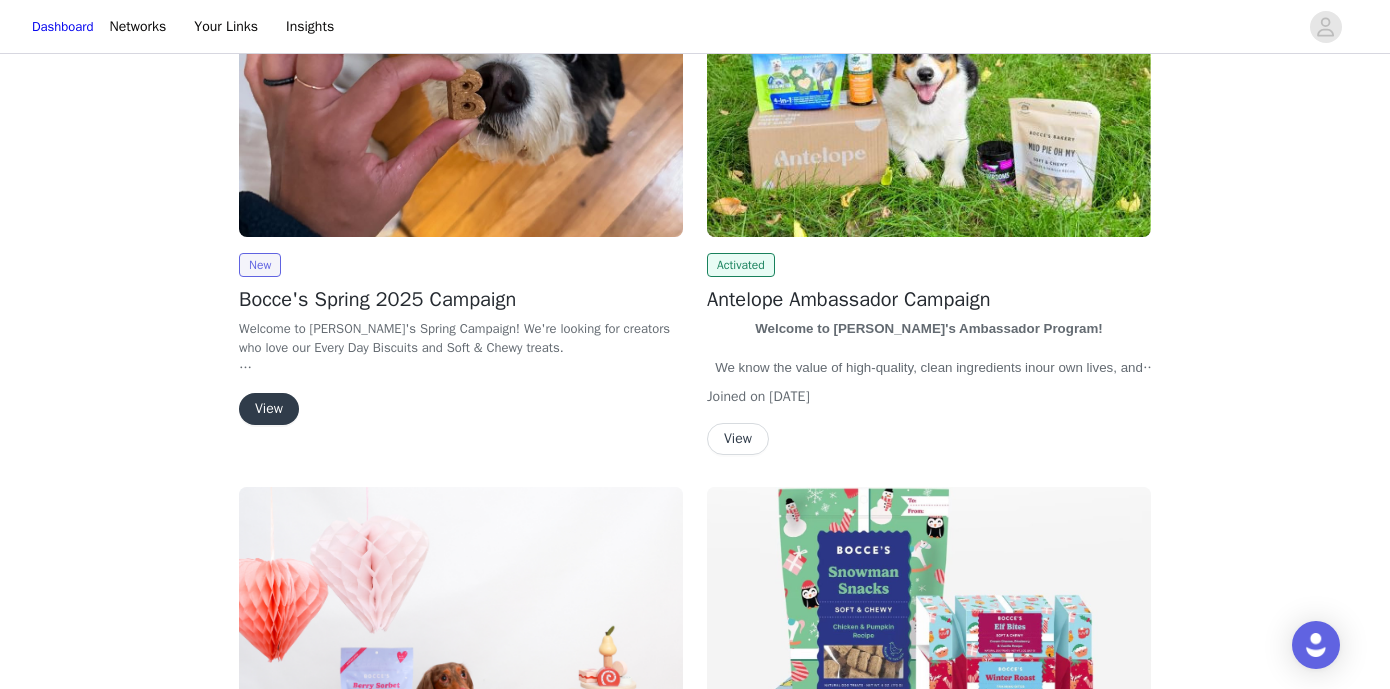 scroll, scrollTop: 0, scrollLeft: 0, axis: both 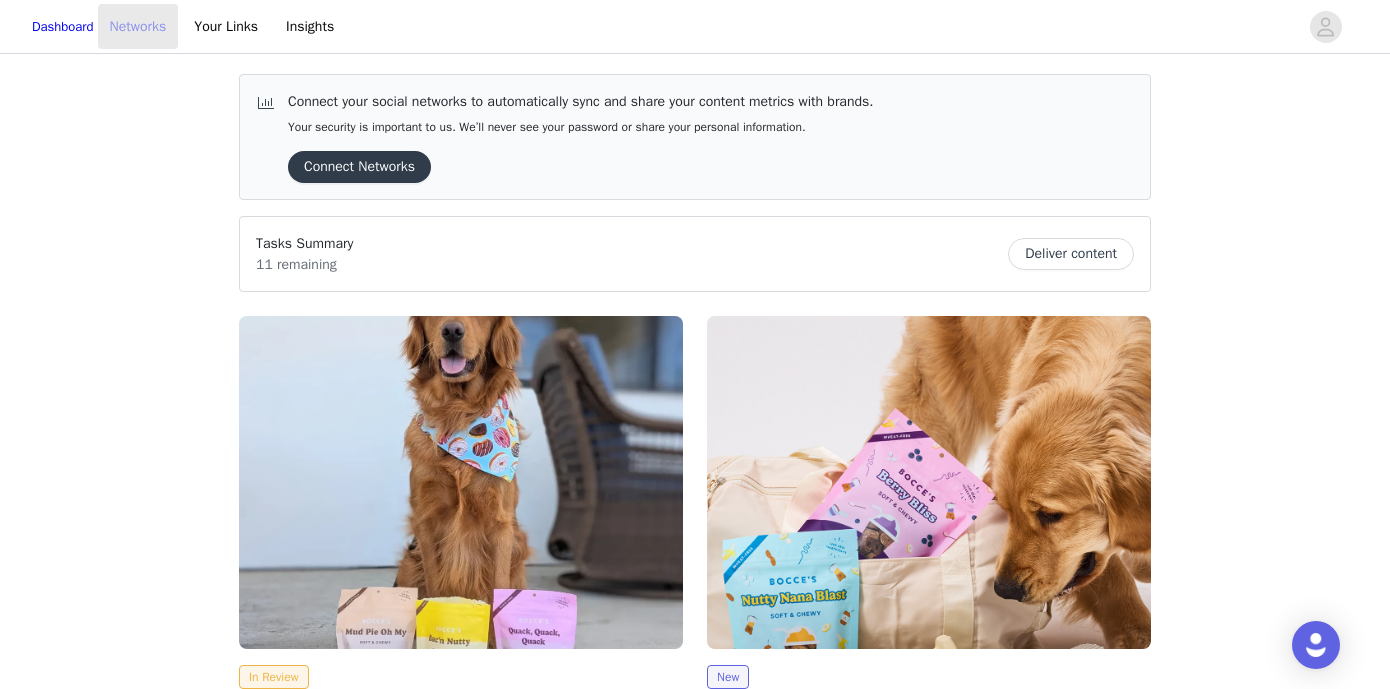 click on "Networks" at bounding box center [138, 26] 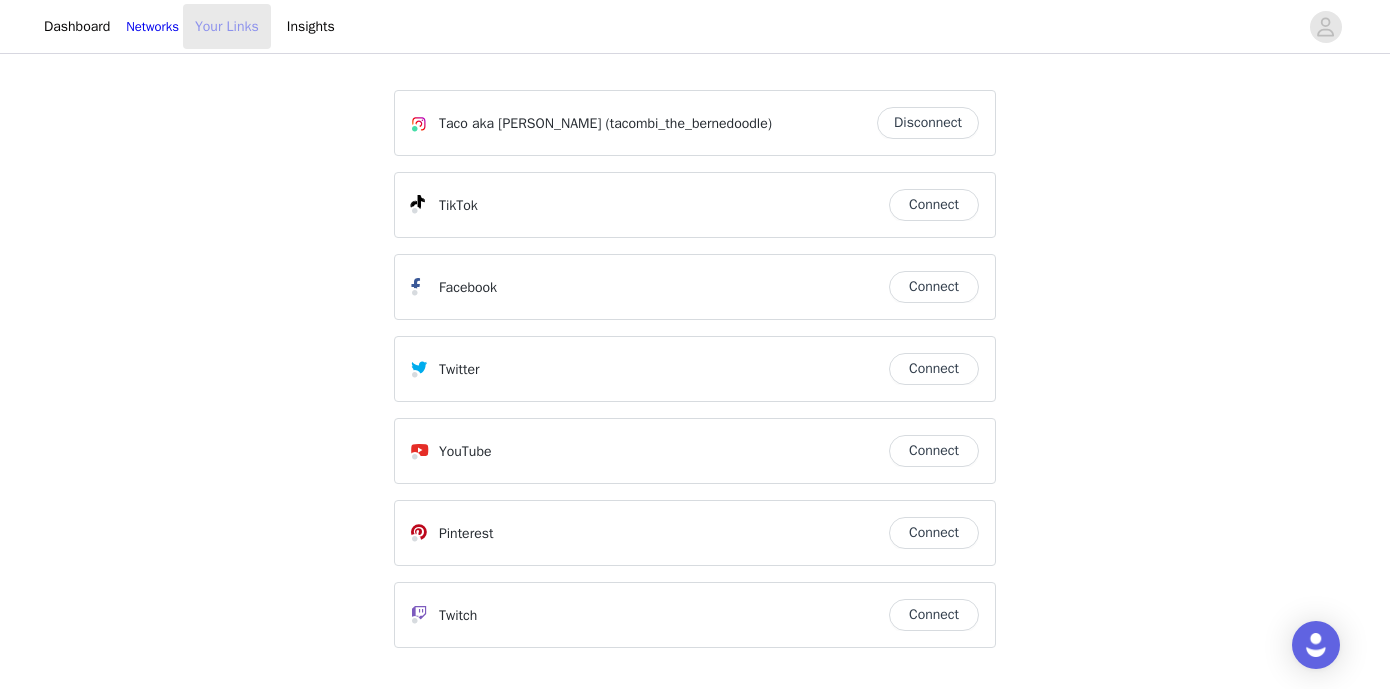 click on "Your Links" at bounding box center [227, 26] 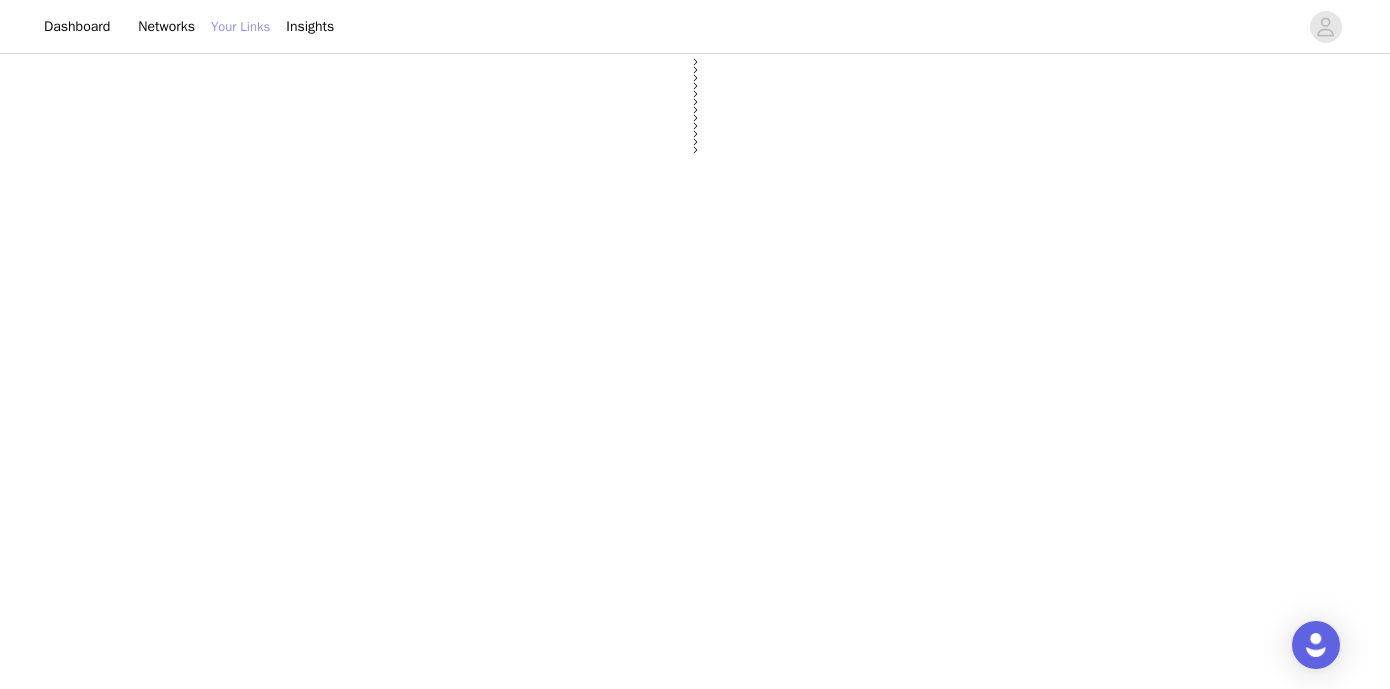 select on "12" 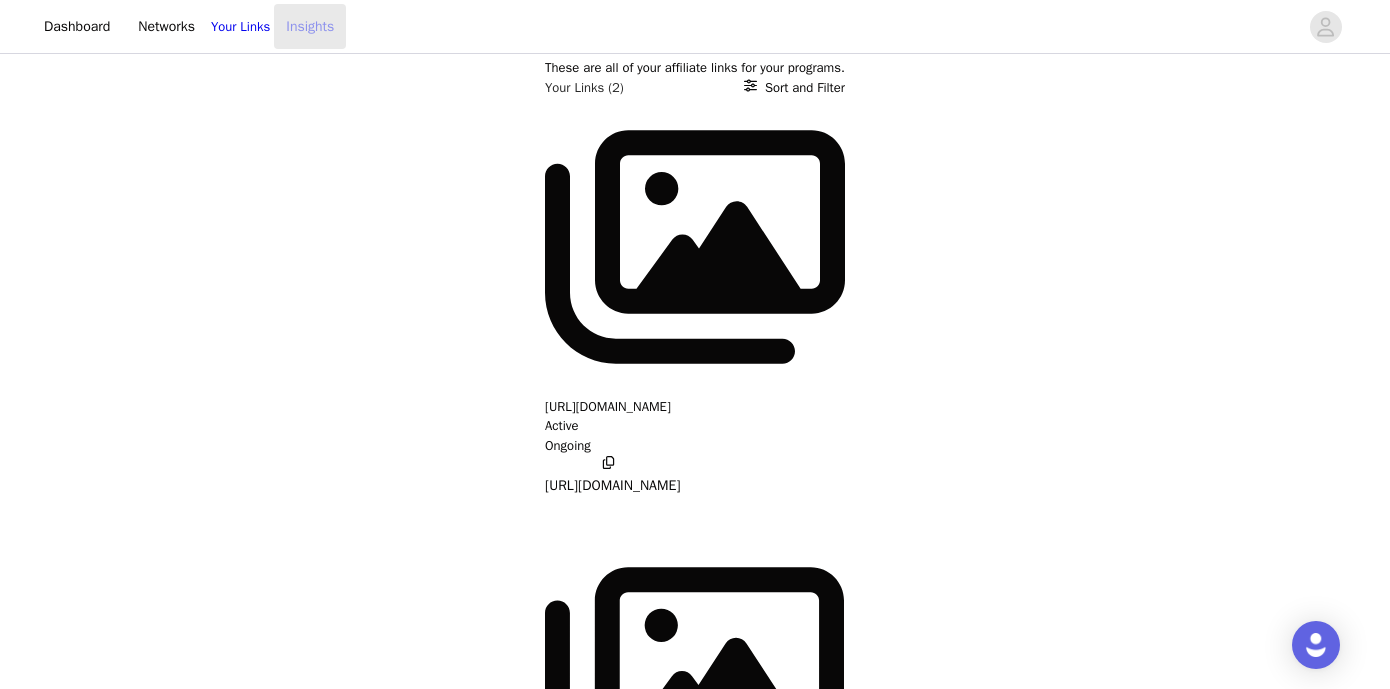 click on "Insights" at bounding box center [310, 26] 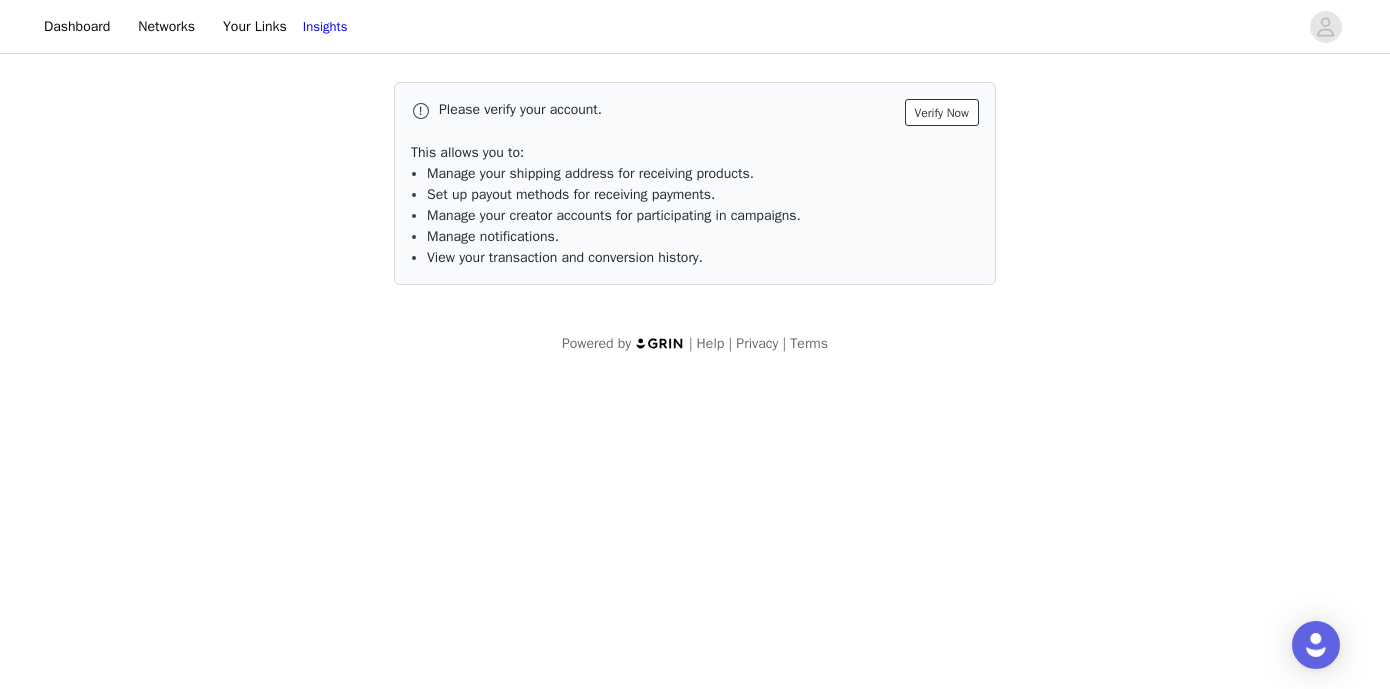 click on "Verify Now" at bounding box center (942, 112) 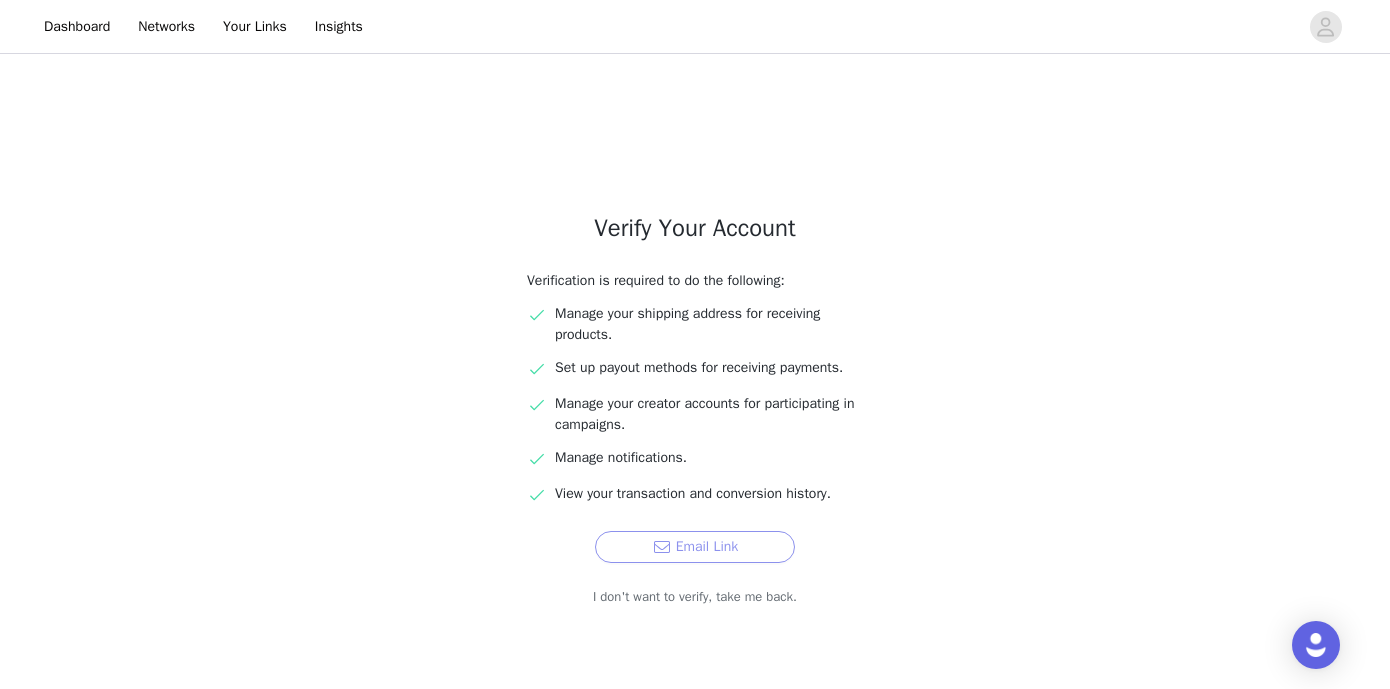 click on "Email Link" at bounding box center (695, 547) 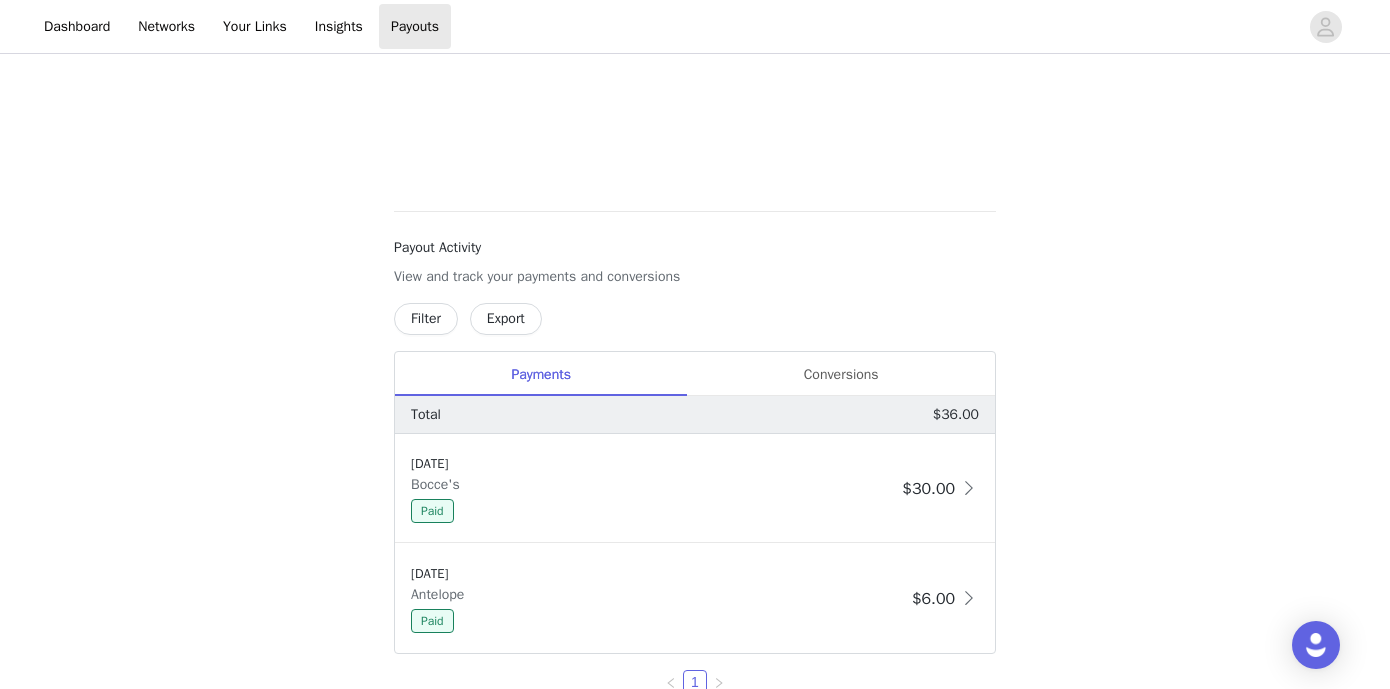 scroll, scrollTop: 691, scrollLeft: 0, axis: vertical 